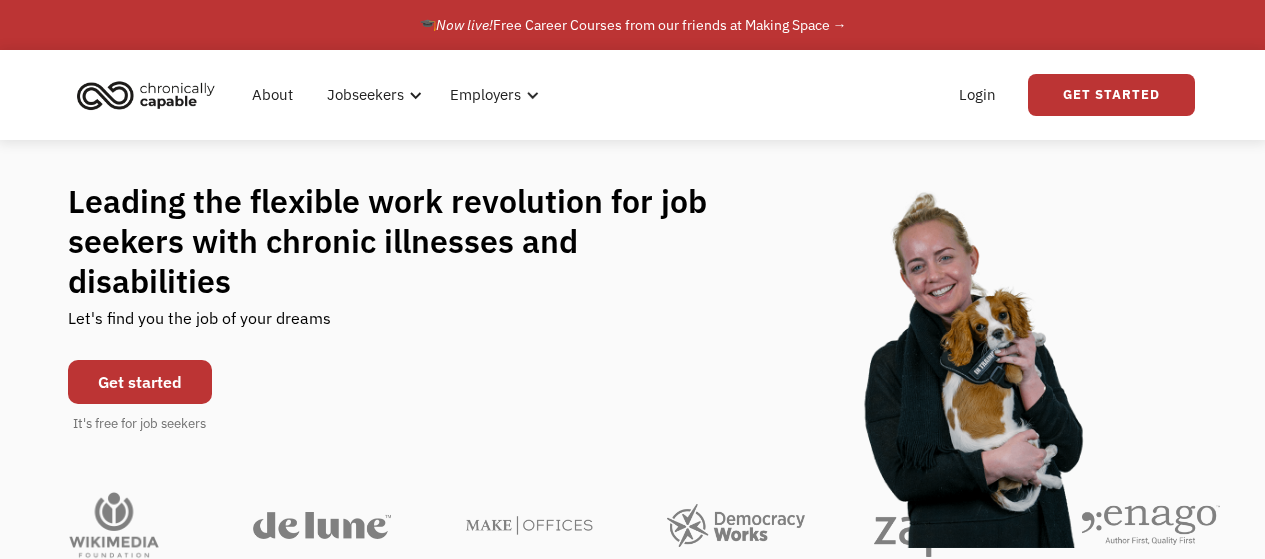 scroll, scrollTop: 0, scrollLeft: 0, axis: both 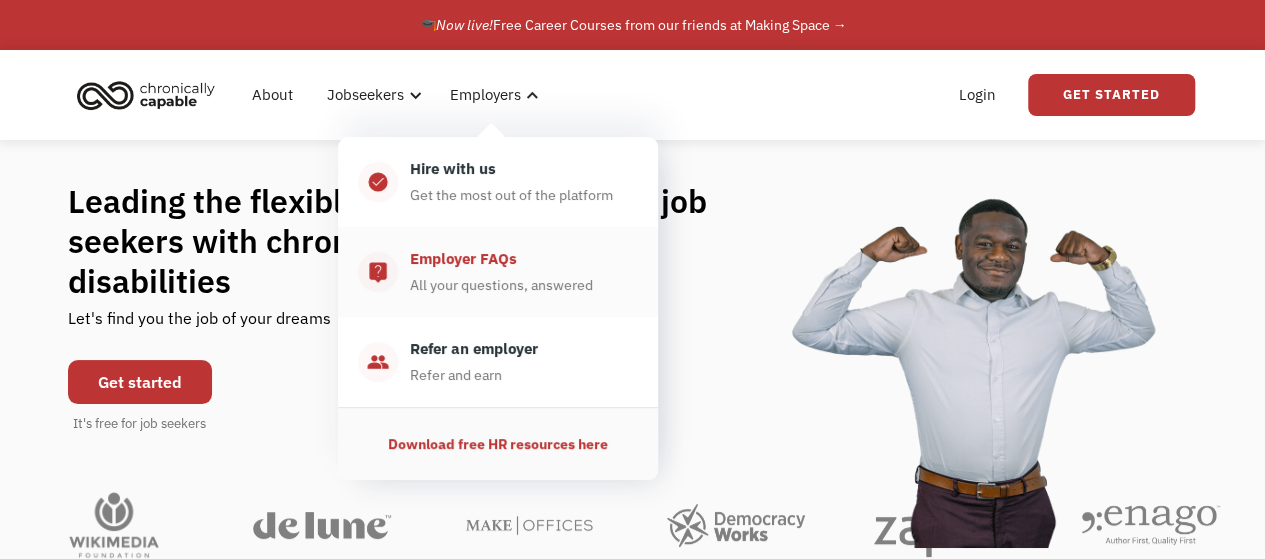 click on "Employer FAQs" at bounding box center (463, 259) 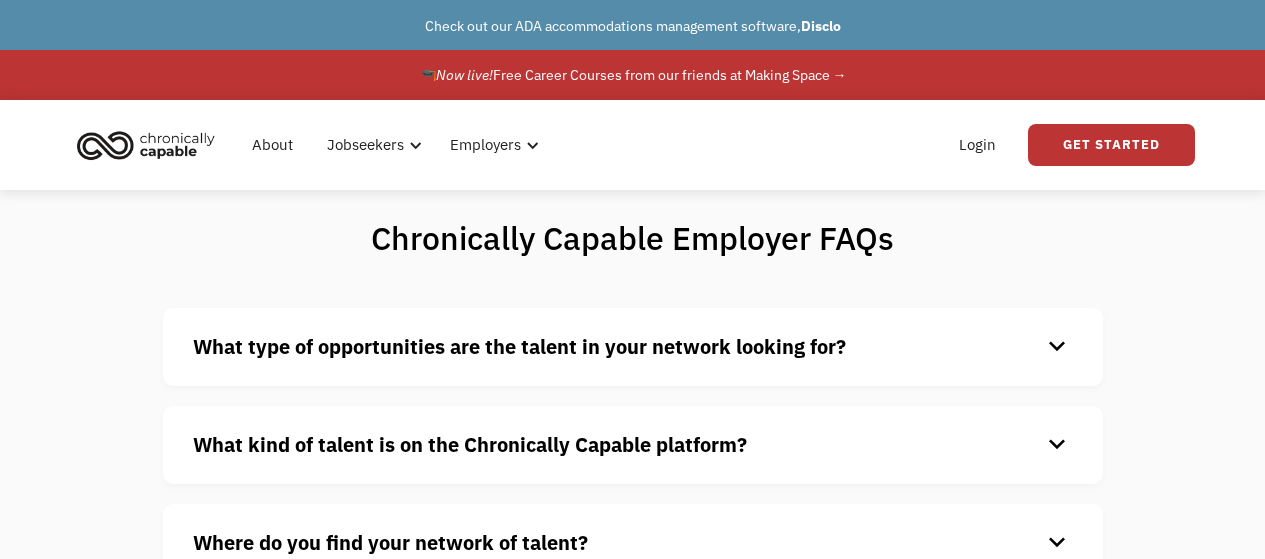 scroll, scrollTop: 0, scrollLeft: 0, axis: both 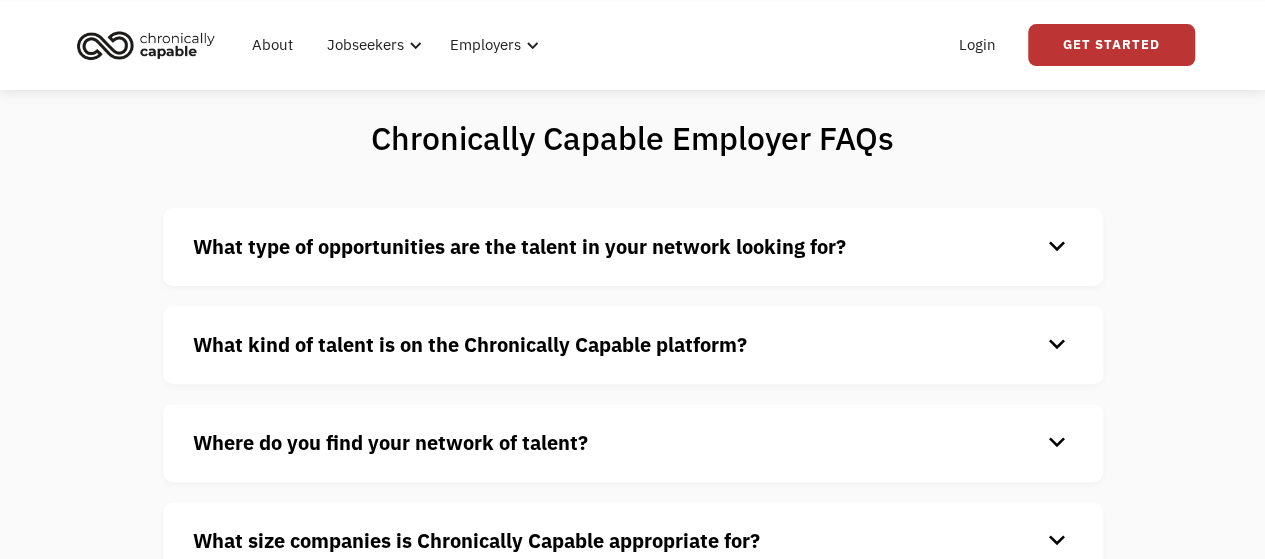 click on "What type of opportunities are the talent in your network looking for?" at bounding box center (519, 246) 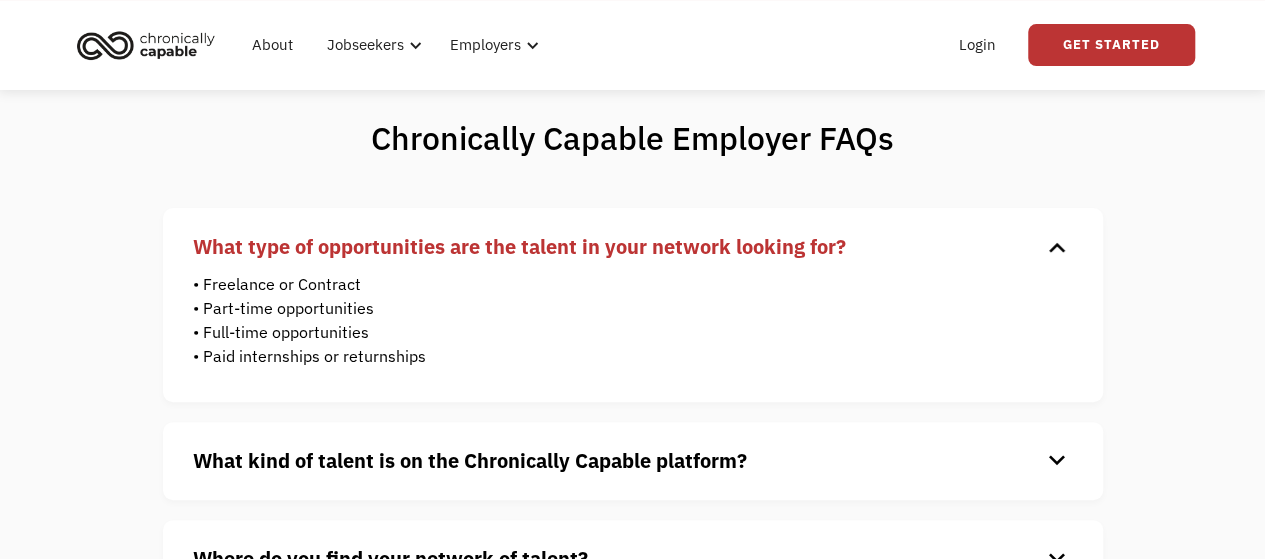 click on "What type of opportunities are the talent in your network looking for?" at bounding box center [519, 246] 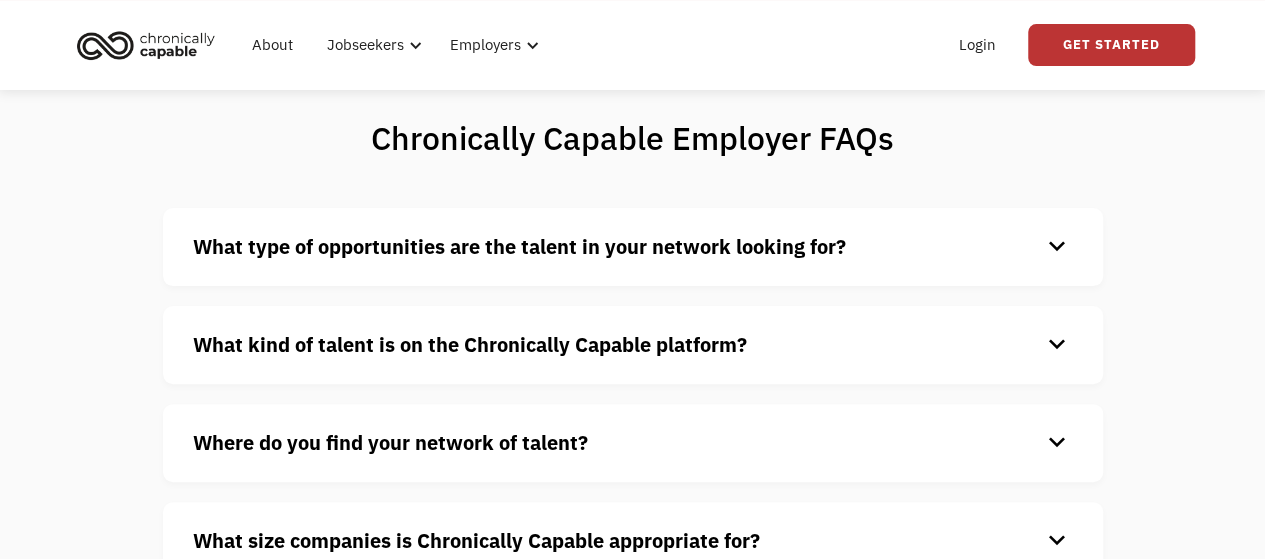 scroll, scrollTop: 200, scrollLeft: 0, axis: vertical 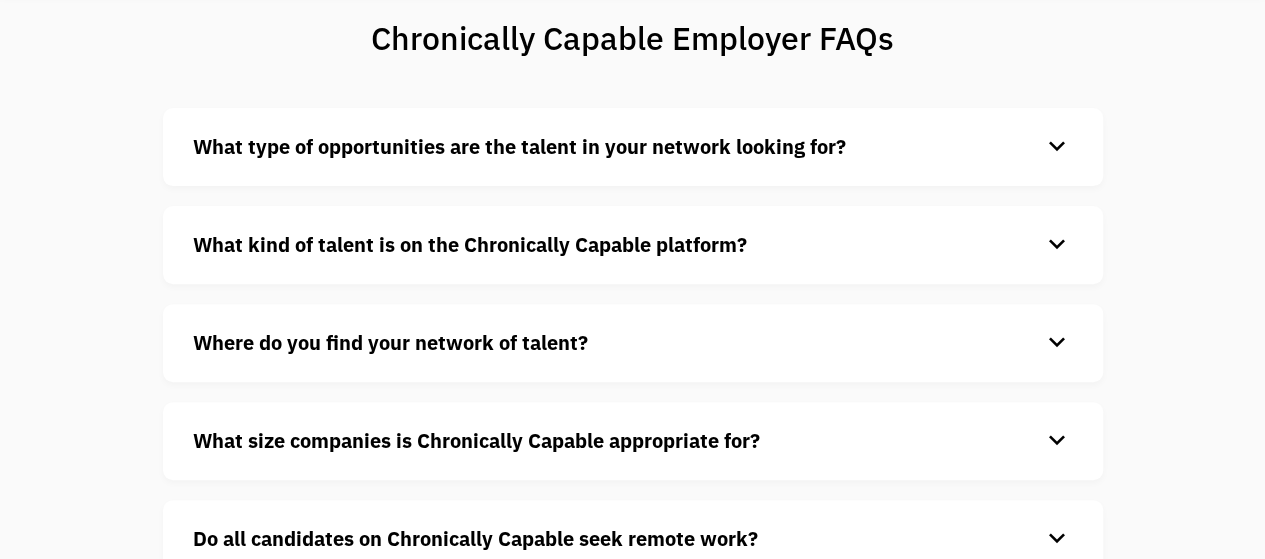 click on "What kind of talent is on the Chronically Capable platform?" at bounding box center [470, 244] 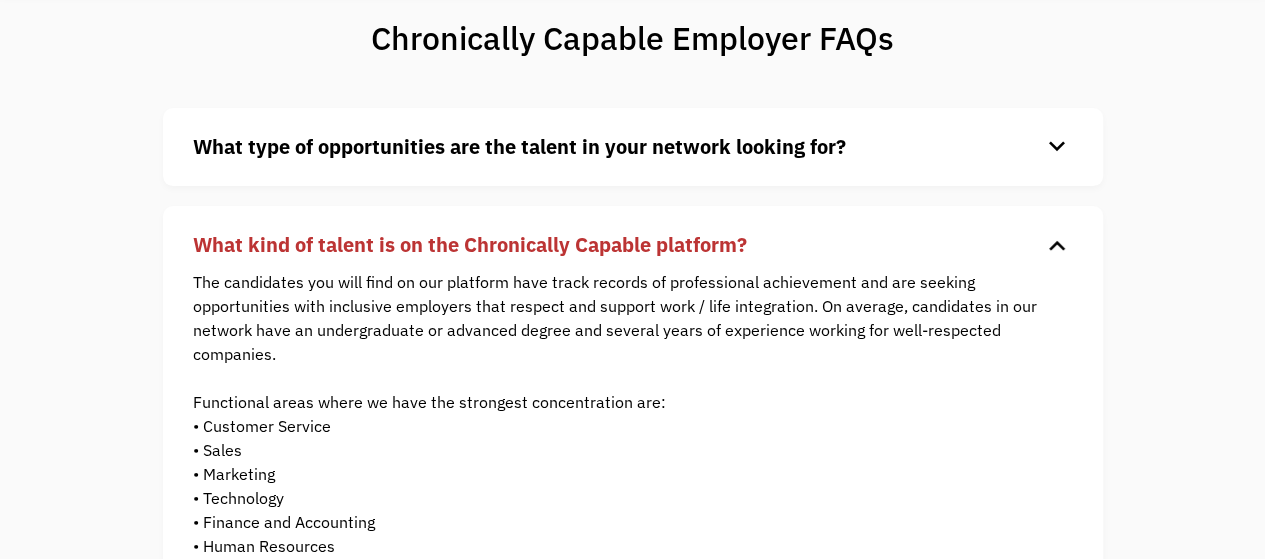 click on "What kind of talent is on the Chronically Capable platform?" at bounding box center [470, 244] 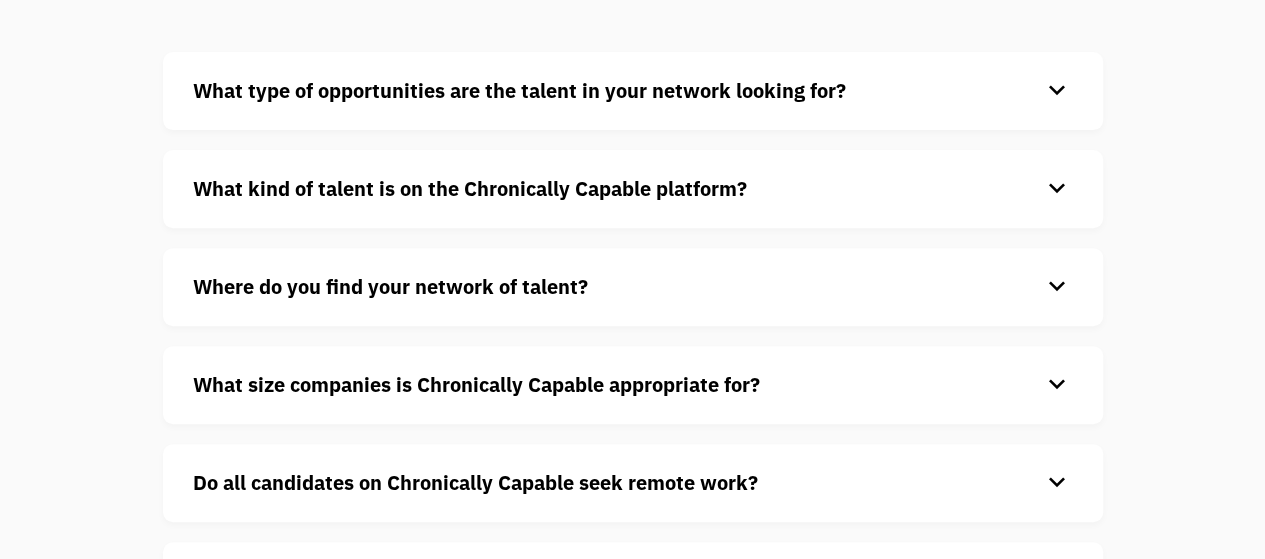 scroll, scrollTop: 300, scrollLeft: 0, axis: vertical 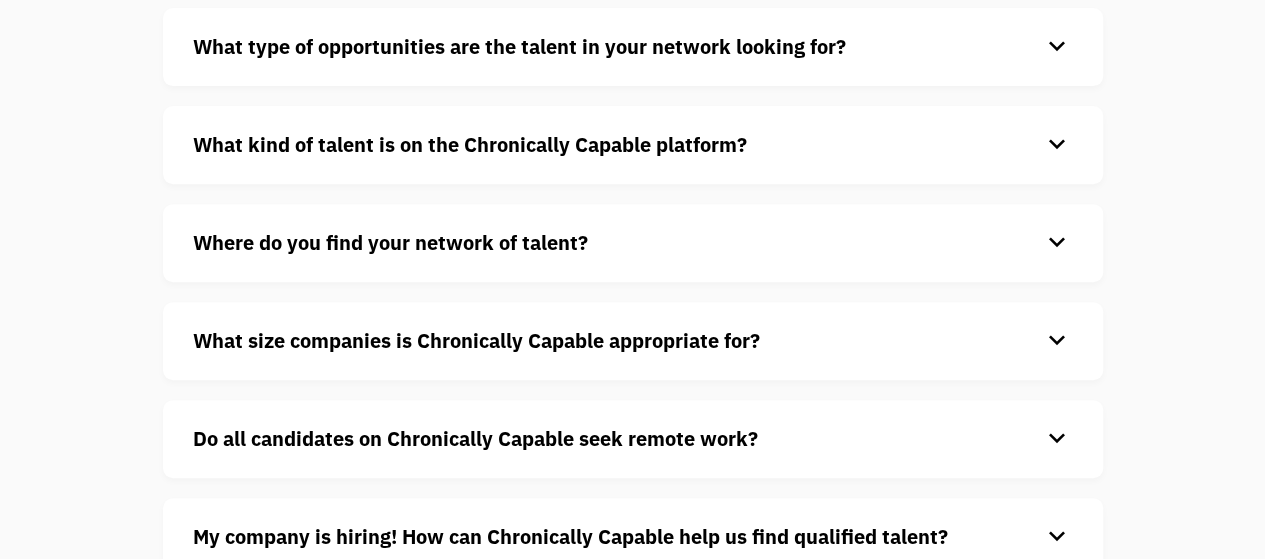 click on "What kind of talent is on the Chronically Capable platform?" at bounding box center (470, 144) 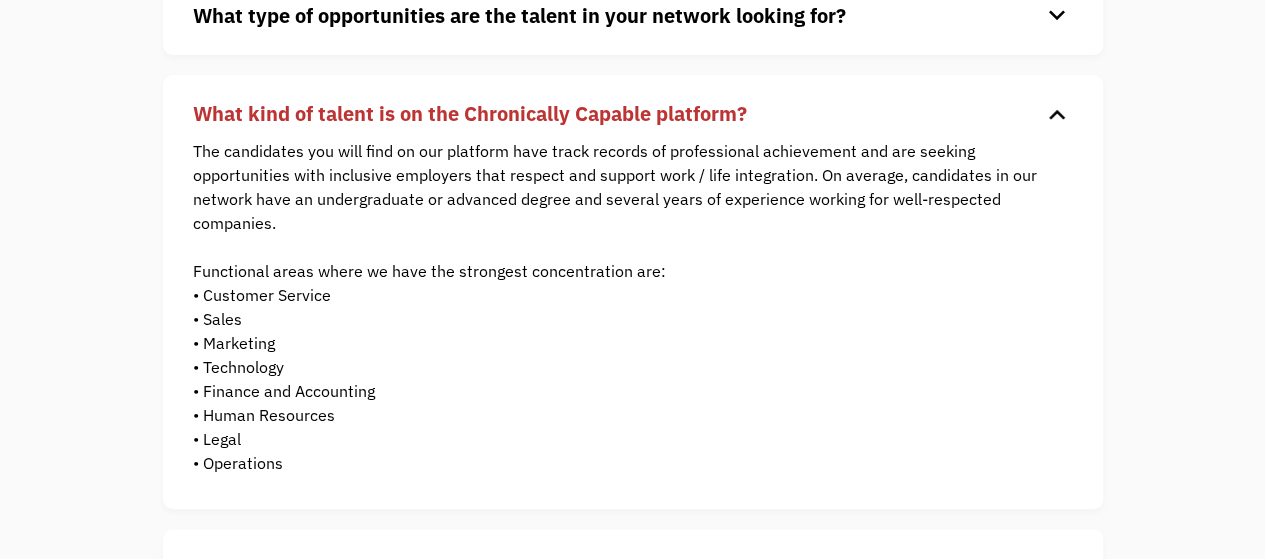 scroll, scrollTop: 300, scrollLeft: 0, axis: vertical 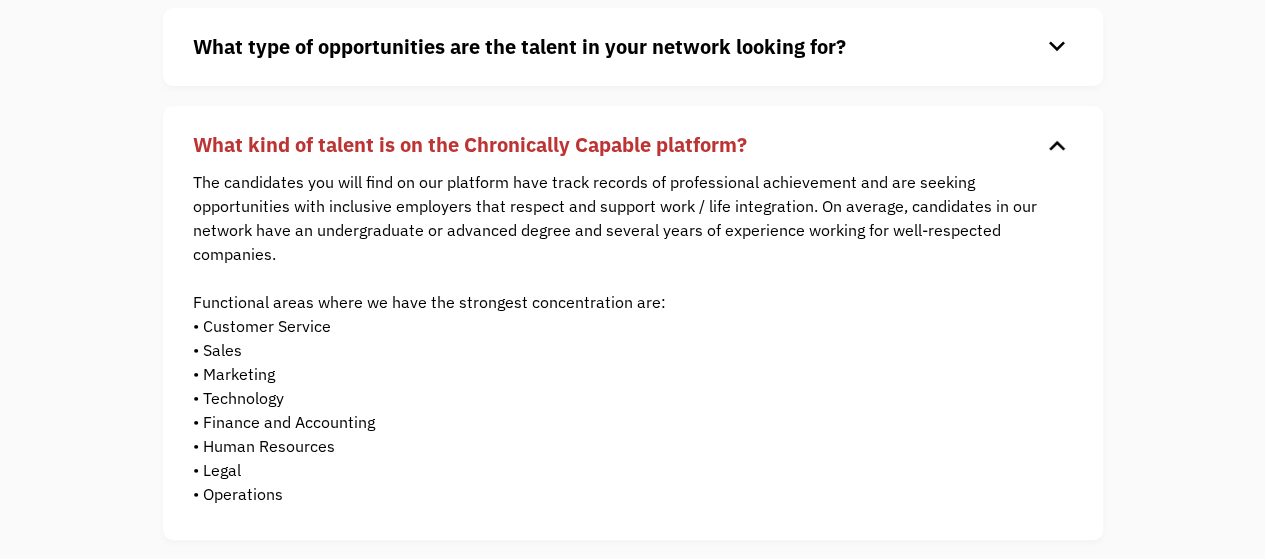 click on "The candidates you will find on our platform have track records of professional achievement and are seeking opportunities with inclusive employers that respect and support work / life integration. On average, candidates in our network have an undergraduate or advanced degree and several years of experience working for well-respected companies.  Functional areas where we have the strongest concentration are: • Customer Service • Sales • Marketing • Technology • Finance and Accounting • Human Resources • Legal • Operations" at bounding box center [618, 338] 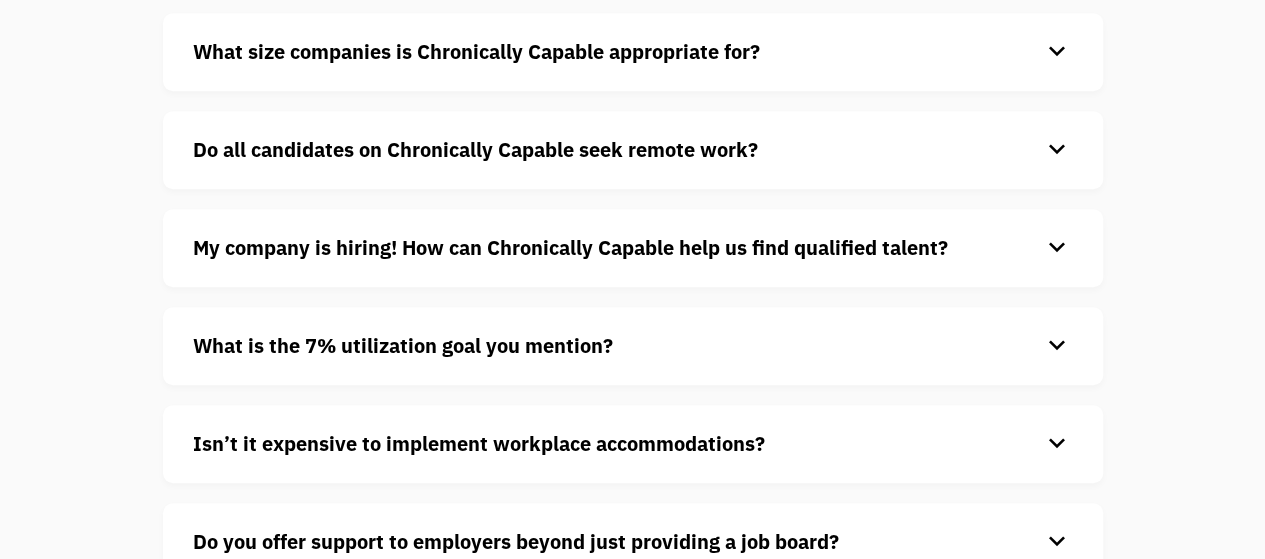 scroll, scrollTop: 600, scrollLeft: 0, axis: vertical 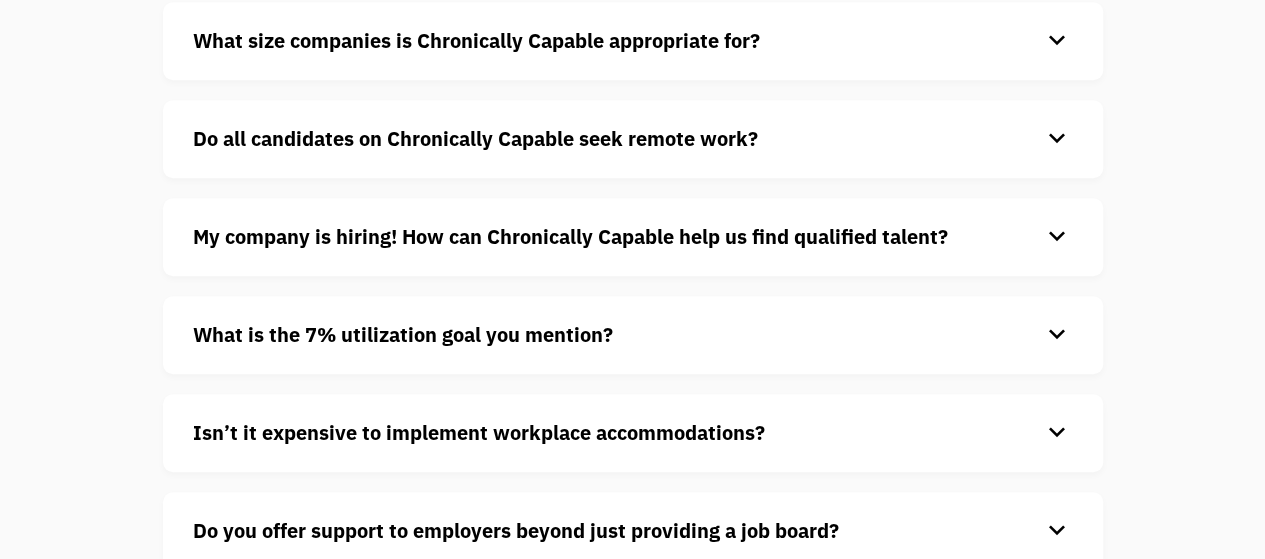 click on "My company is hiring! How can Chronically Capable help us find qualified talent?" at bounding box center (617, 237) 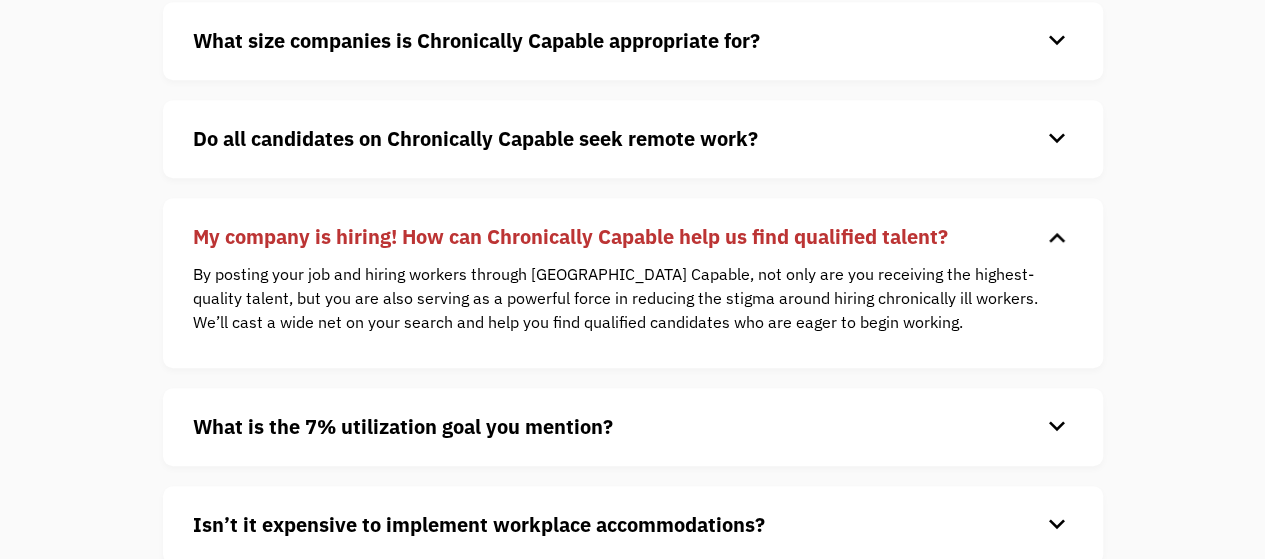 click on "My company is hiring! How can Chronically Capable help us find qualified talent? keyboard_arrow_down By posting your job and hiring workers through Chronically Capable, not only are you receiving the highest-quality talent, but you are also serving as a powerful force in reducing the stigma around hiring chronically ill workers. We’ll cast a wide net on your search and help you find qualified candidates who are eager to begin working." at bounding box center [633, 283] 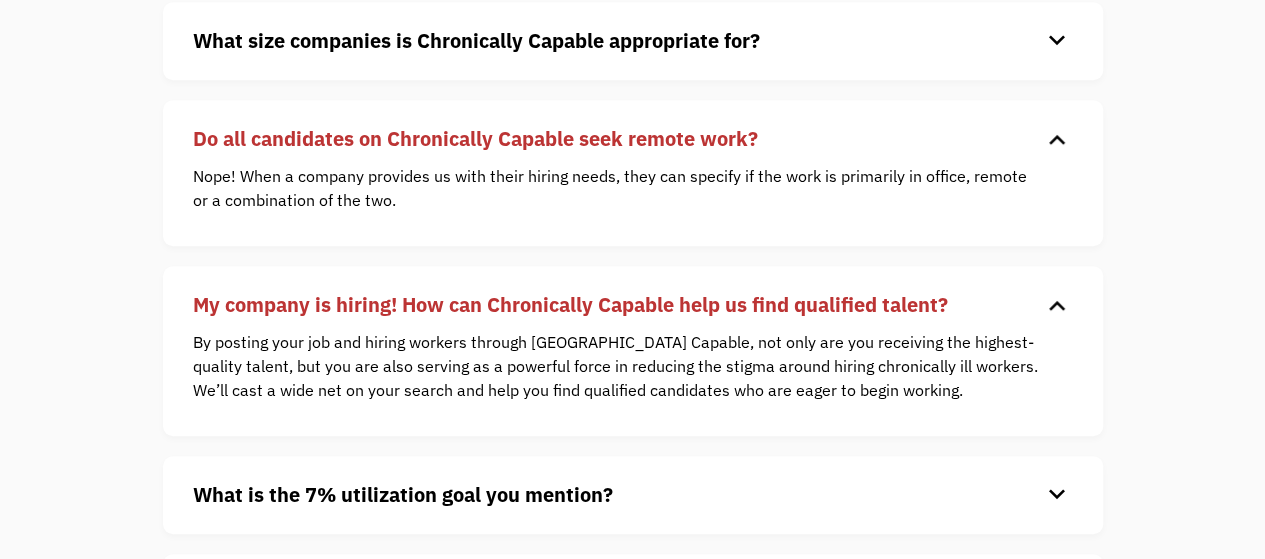 click on "Do all candidates on Chronically Capable seek remote work?" at bounding box center (617, 139) 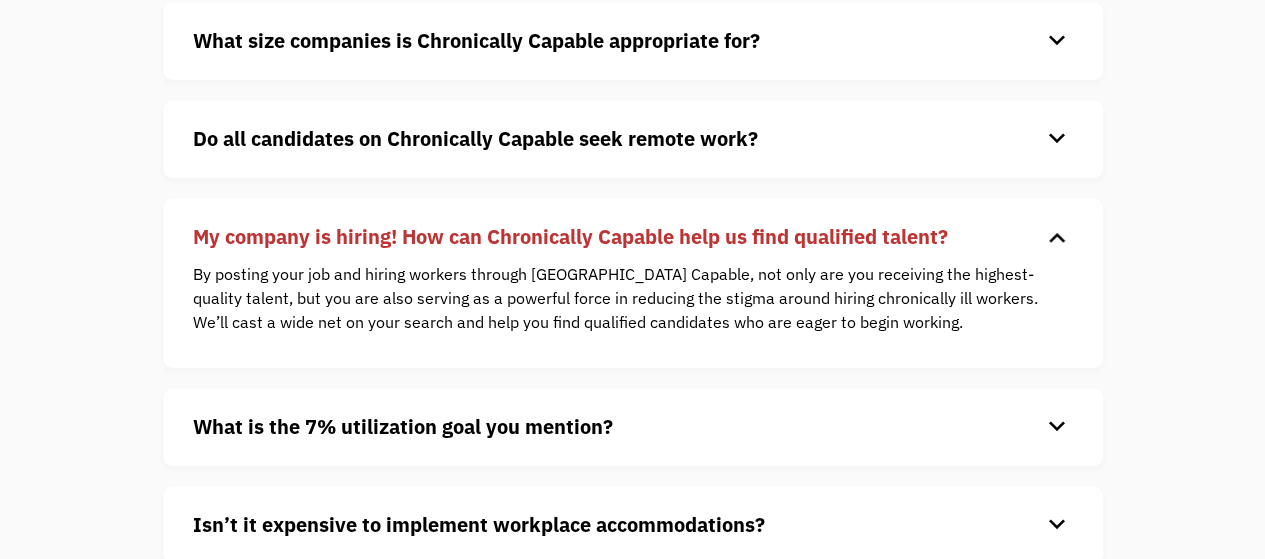 click on "My company is hiring! How can Chronically Capable help us find qualified talent?" at bounding box center (570, 236) 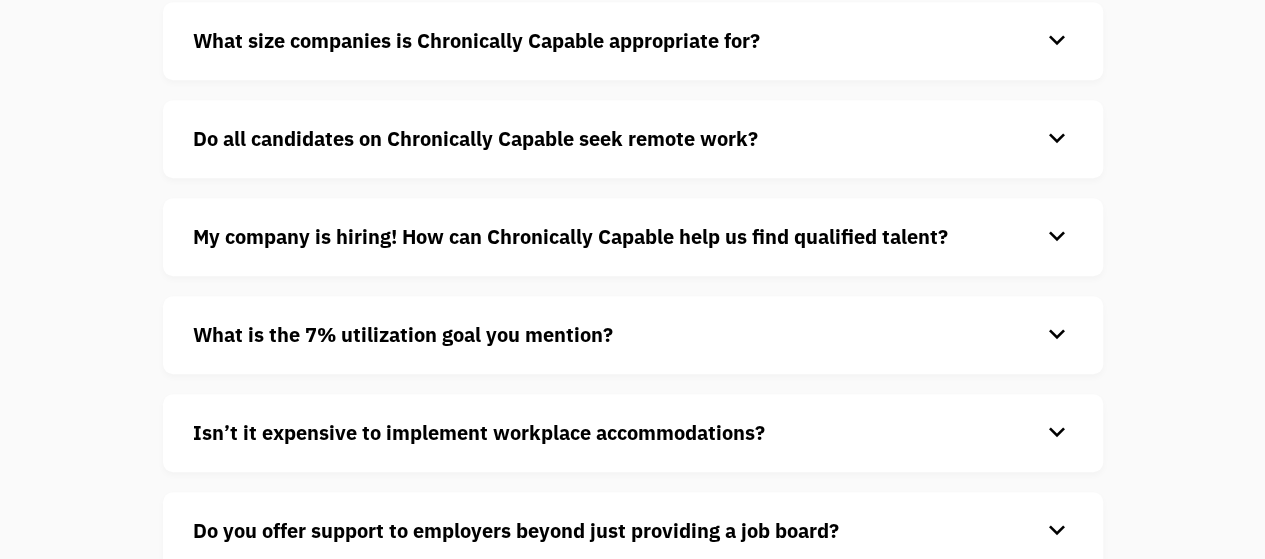scroll, scrollTop: 700, scrollLeft: 0, axis: vertical 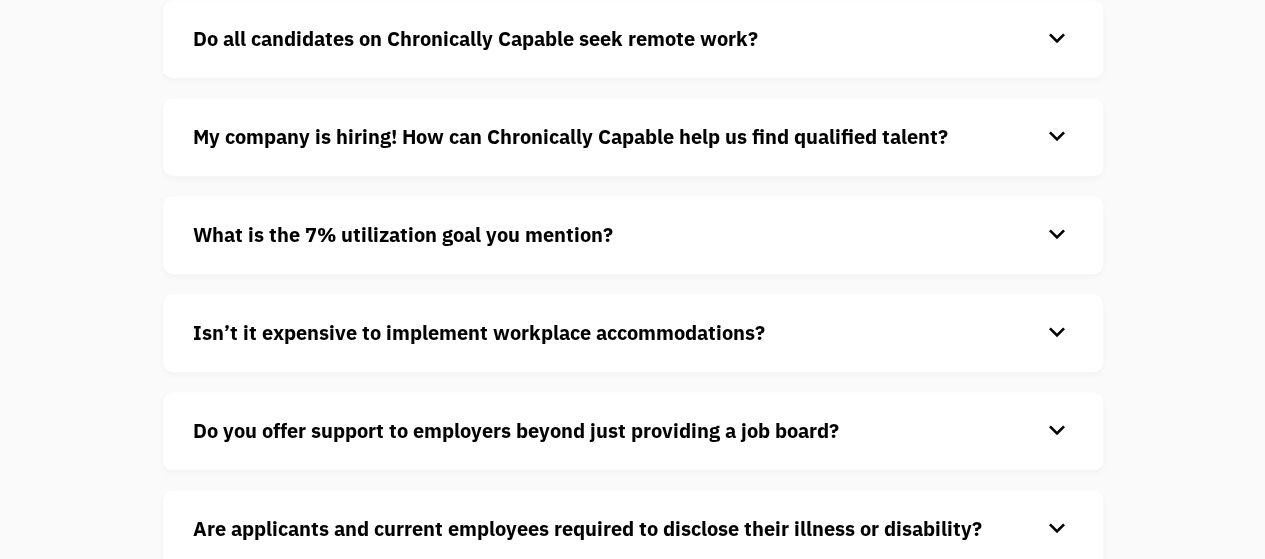 click on "What is the 7% utilization goal you mention?" at bounding box center (617, 137) 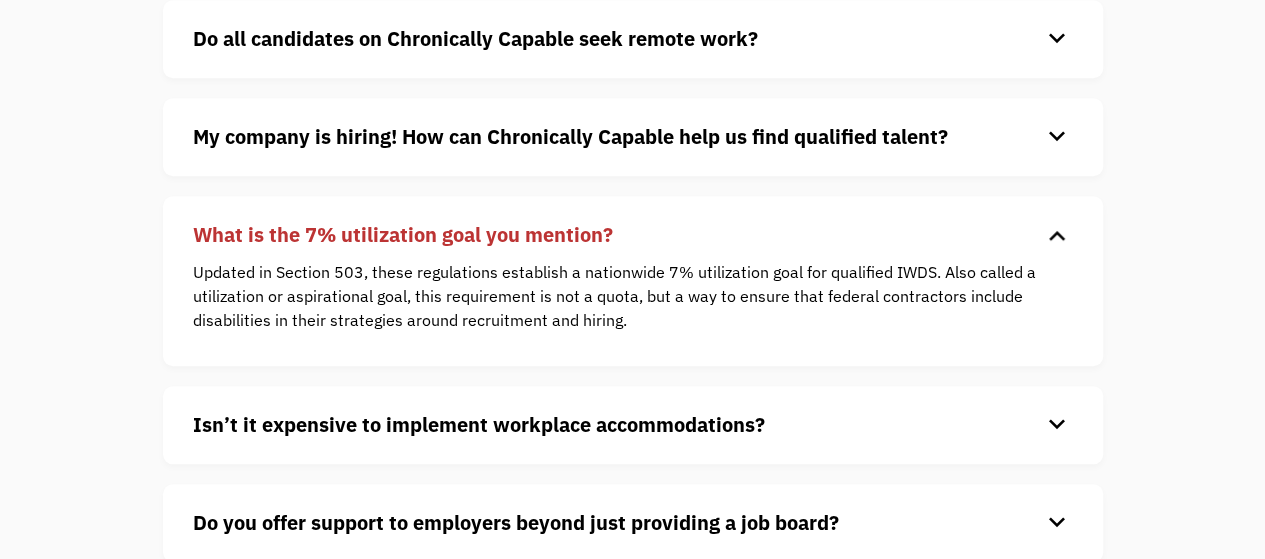 click on "What is the 7% utilization goal you mention?" at bounding box center [617, 137] 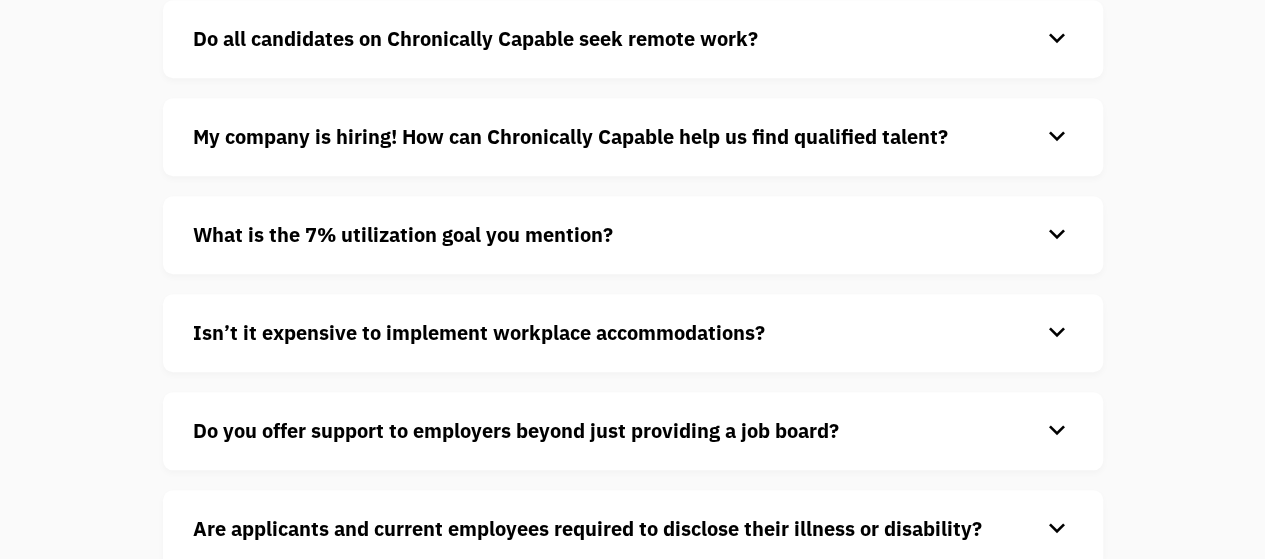 scroll, scrollTop: 800, scrollLeft: 0, axis: vertical 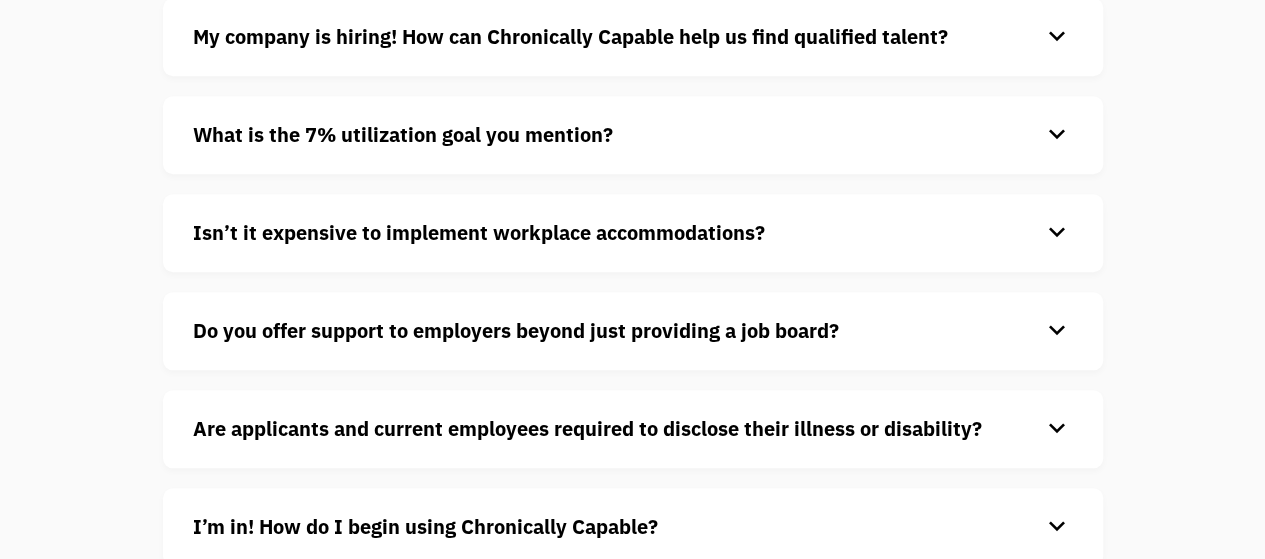 click on "Isn’t it expensive to implement workplace accommodations?" at bounding box center [570, 36] 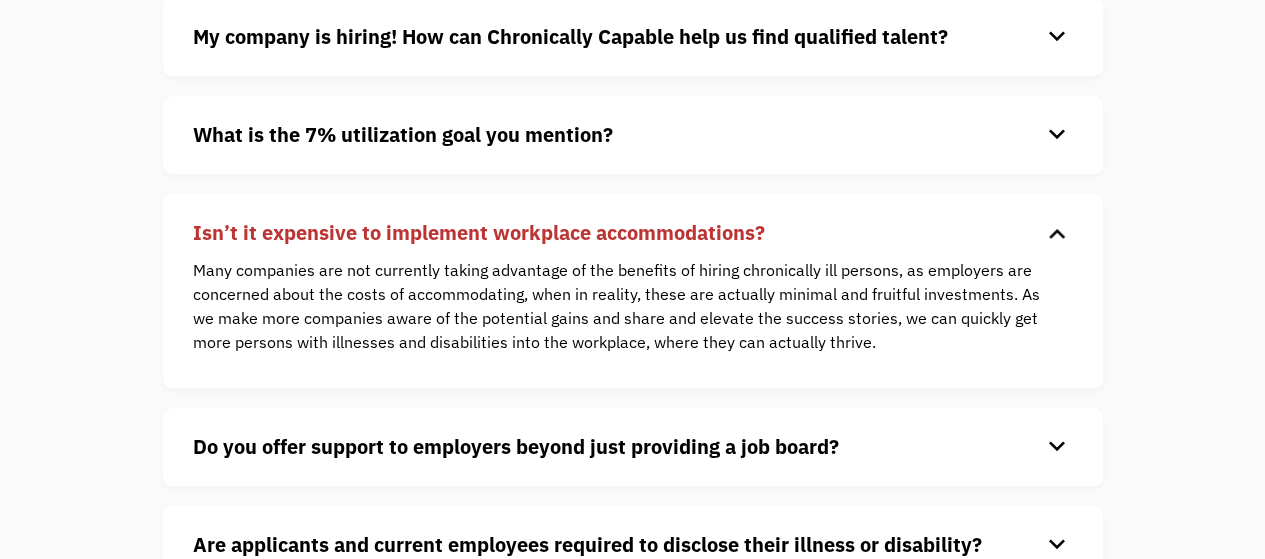 click on "Isn’t it expensive to implement workplace accommodations?" at bounding box center (570, 36) 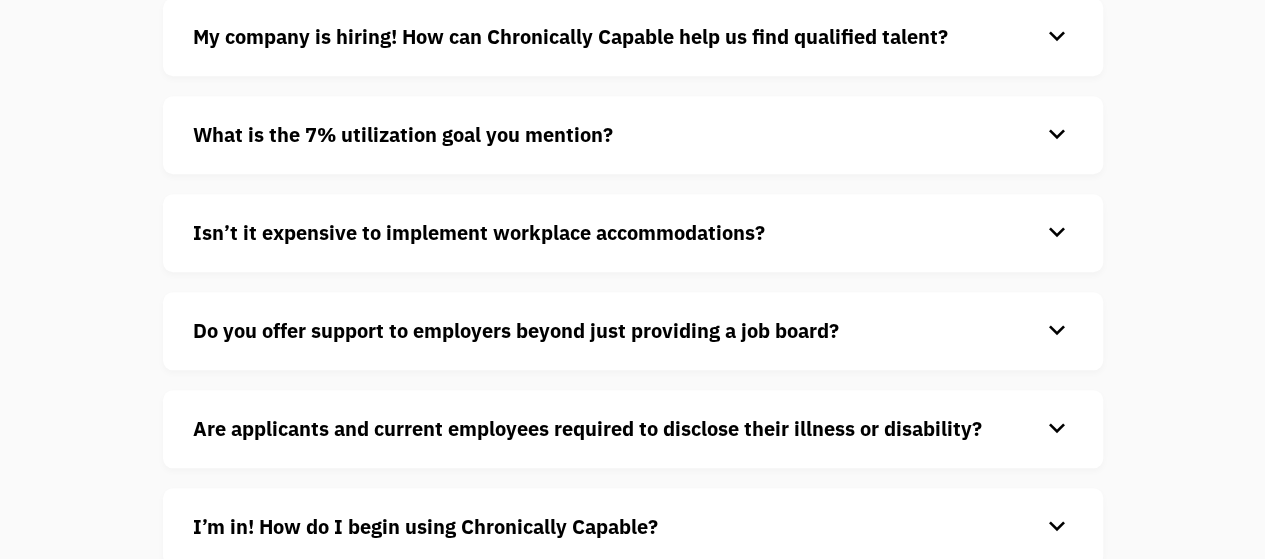 scroll, scrollTop: 900, scrollLeft: 0, axis: vertical 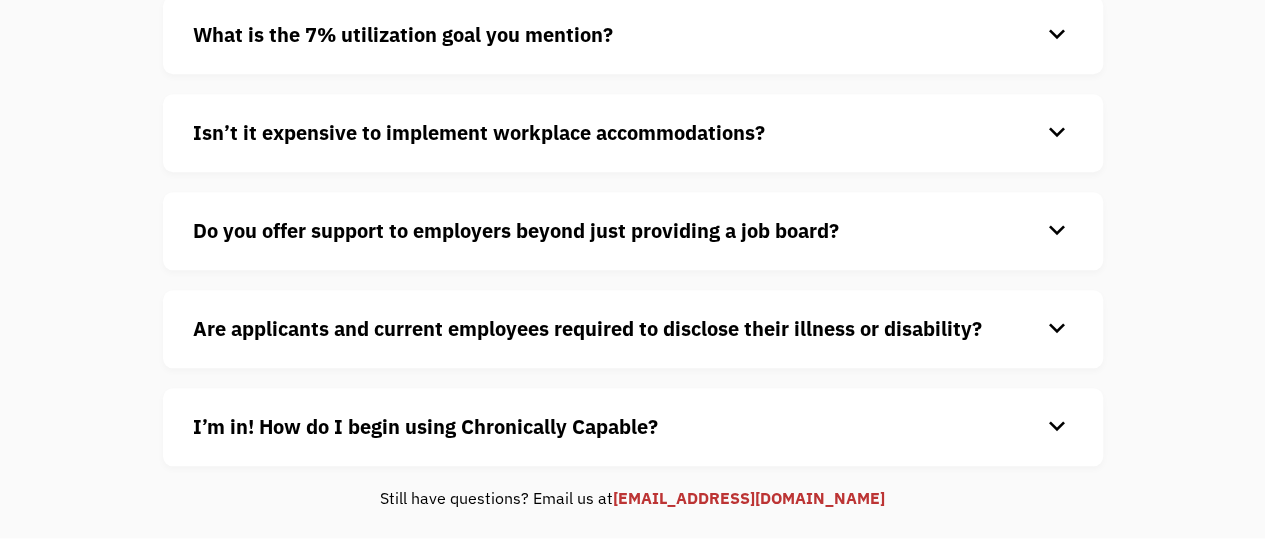 click on "Do you offer support to employers beyond just providing a job board?" at bounding box center [570, -64] 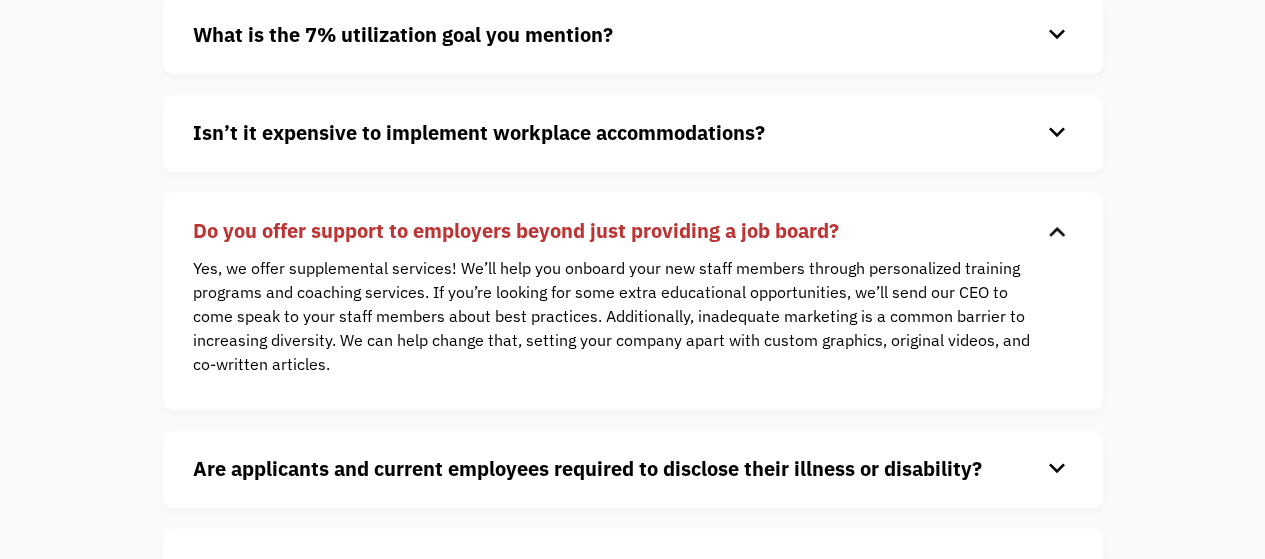 click on "Do you offer support to employers beyond just providing a job board?" at bounding box center (570, -64) 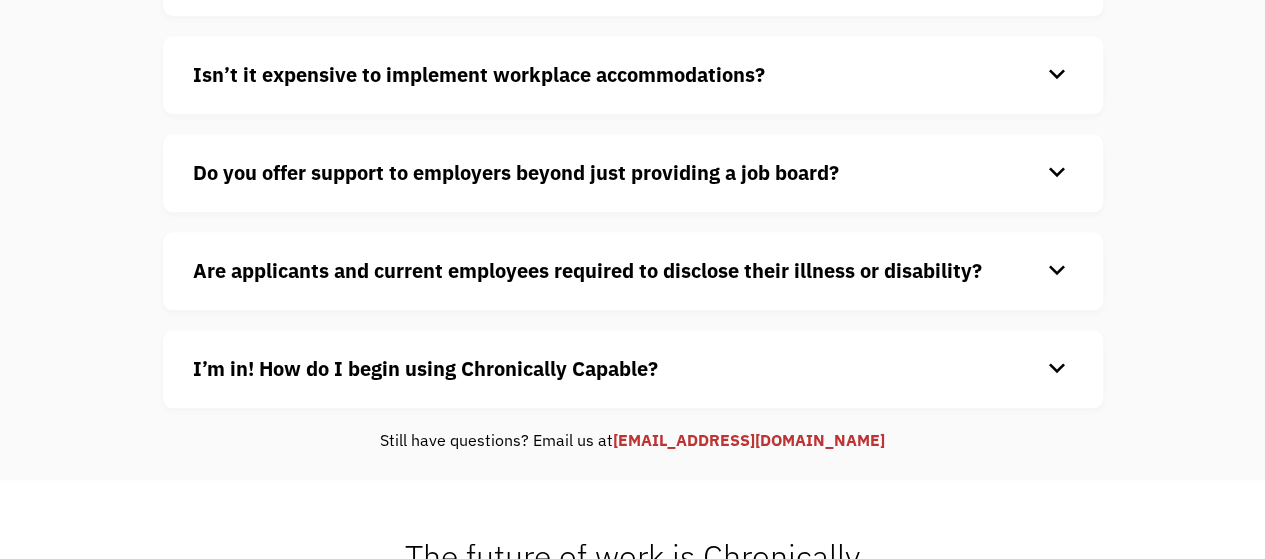 scroll, scrollTop: 1000, scrollLeft: 0, axis: vertical 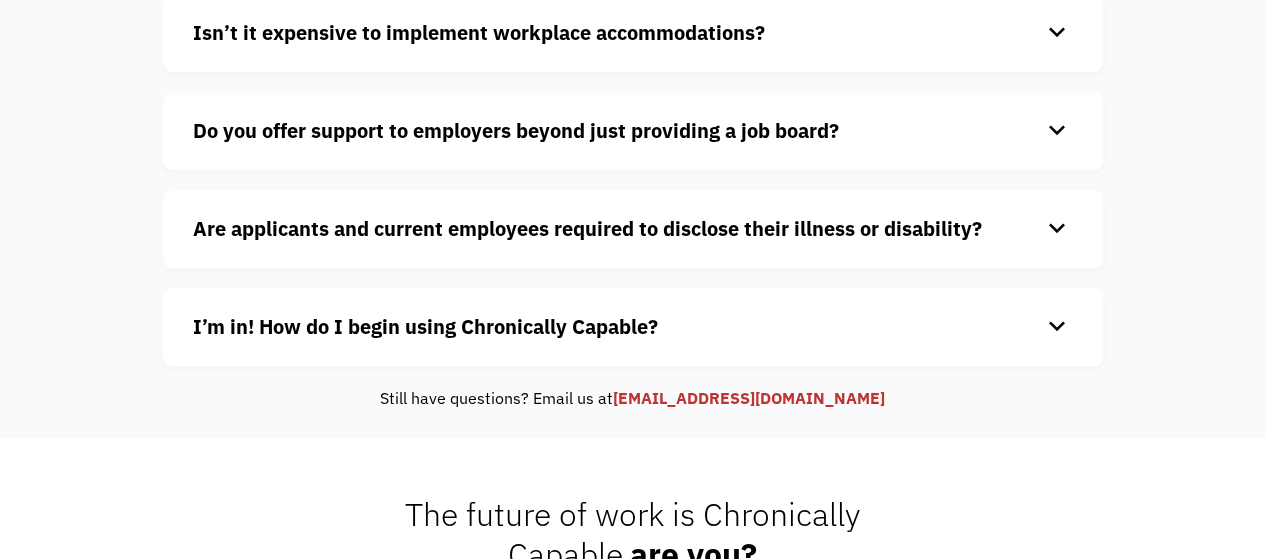 click on "I’m in! How do I begin using Chronically Capable?" at bounding box center [617, -163] 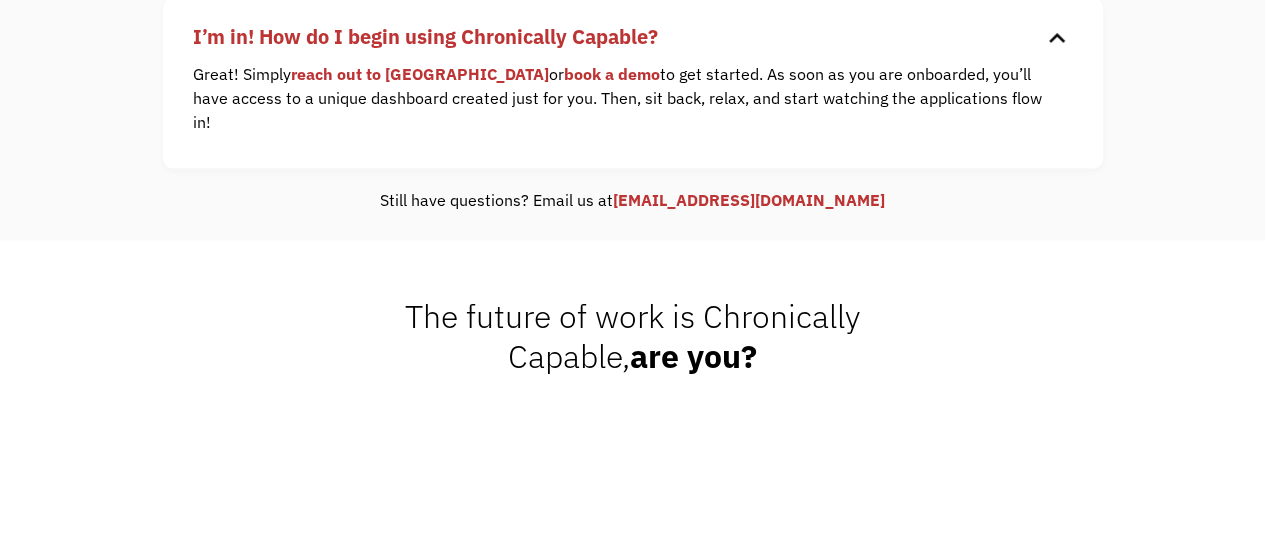 scroll, scrollTop: 1300, scrollLeft: 0, axis: vertical 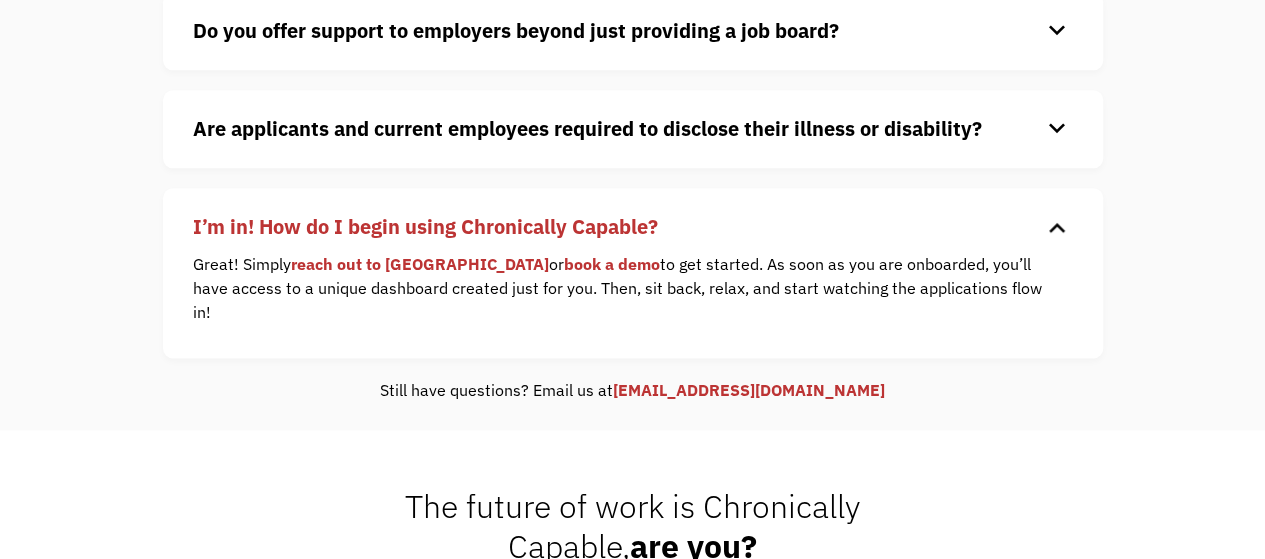 click on "I’m in! How do I begin using Chronically Capable? keyboard_arrow_down Great! Simply  reach out to us  or  book a demo  to get started. As soon as you are onboarded, you’ll have access to a unique dashboard created just for you. Then, sit back, relax, and start watching the applications flow in!" at bounding box center [633, 273] 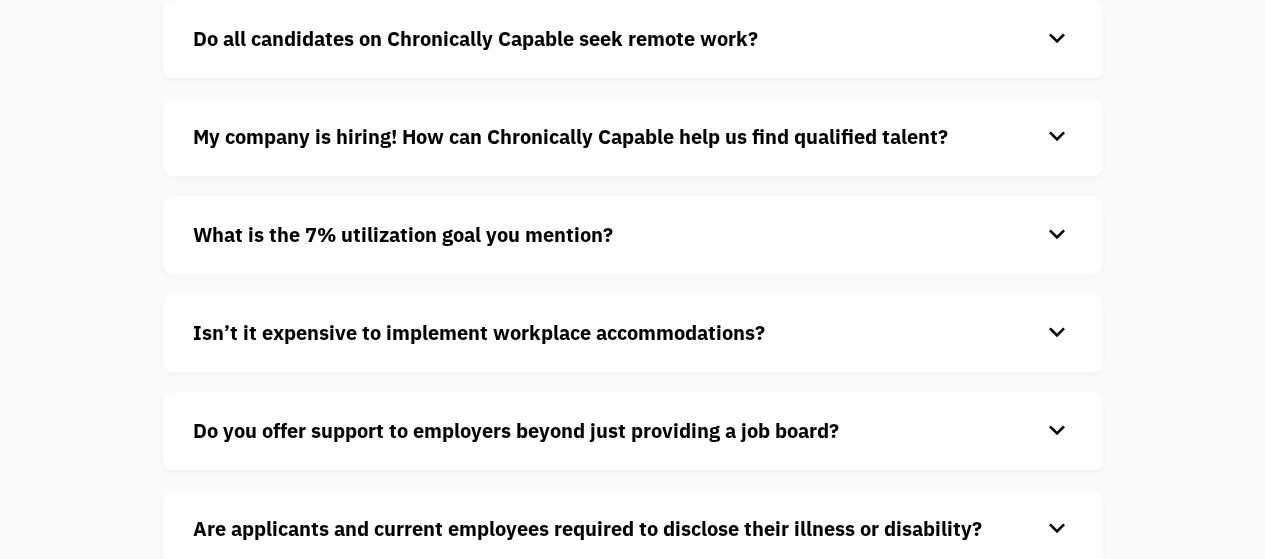 scroll, scrollTop: 1000, scrollLeft: 0, axis: vertical 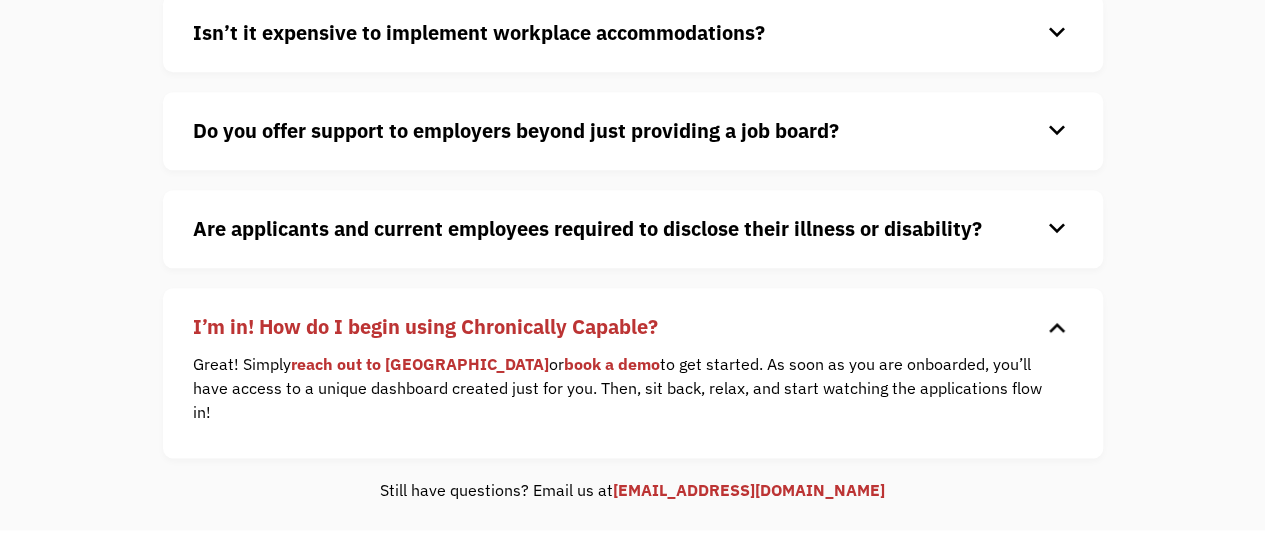 click on "I’m in! How do I begin using Chronically Capable?" at bounding box center (617, -163) 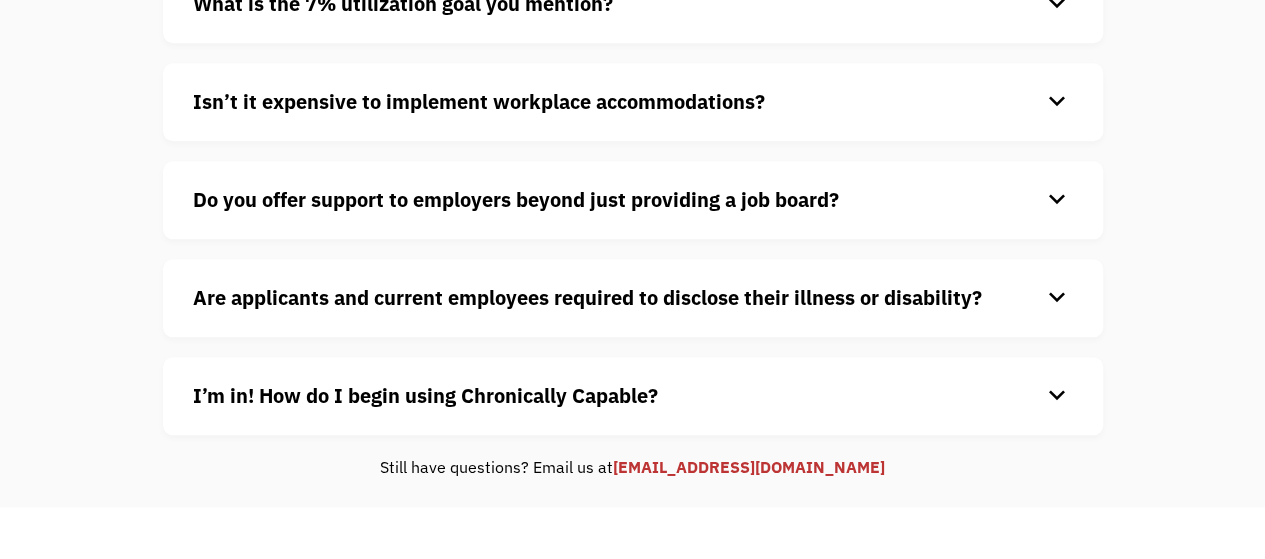 scroll, scrollTop: 900, scrollLeft: 0, axis: vertical 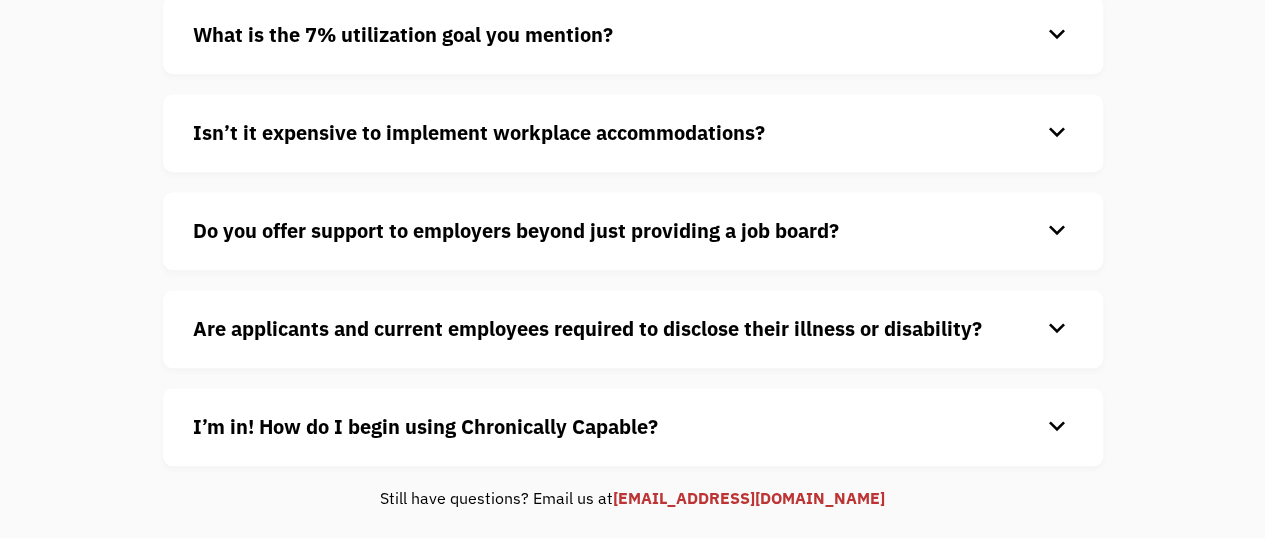 click on "Are applicants and current employees required to disclose their illness or disability?" at bounding box center [570, -64] 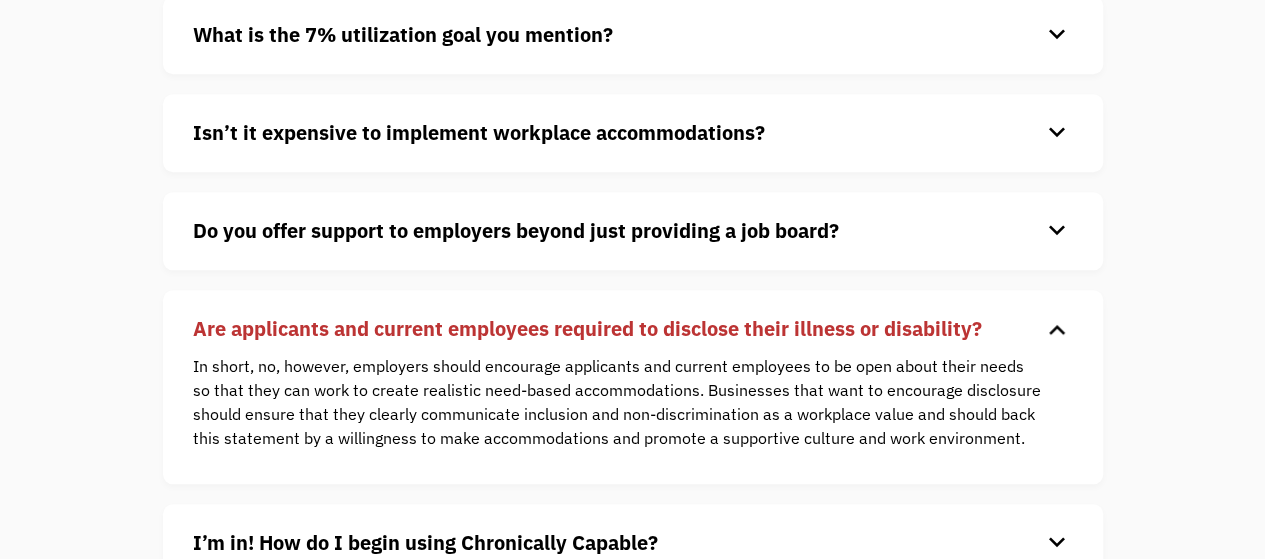 click on "Are applicants and current employees required to disclose their illness or disability?" at bounding box center [570, -64] 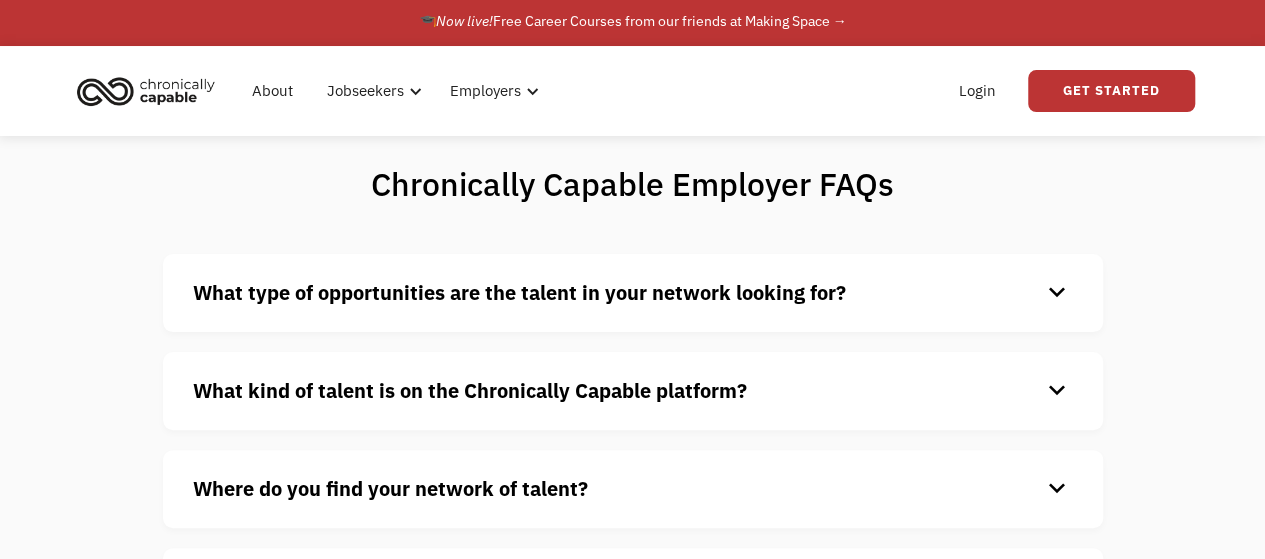 scroll, scrollTop: 100, scrollLeft: 0, axis: vertical 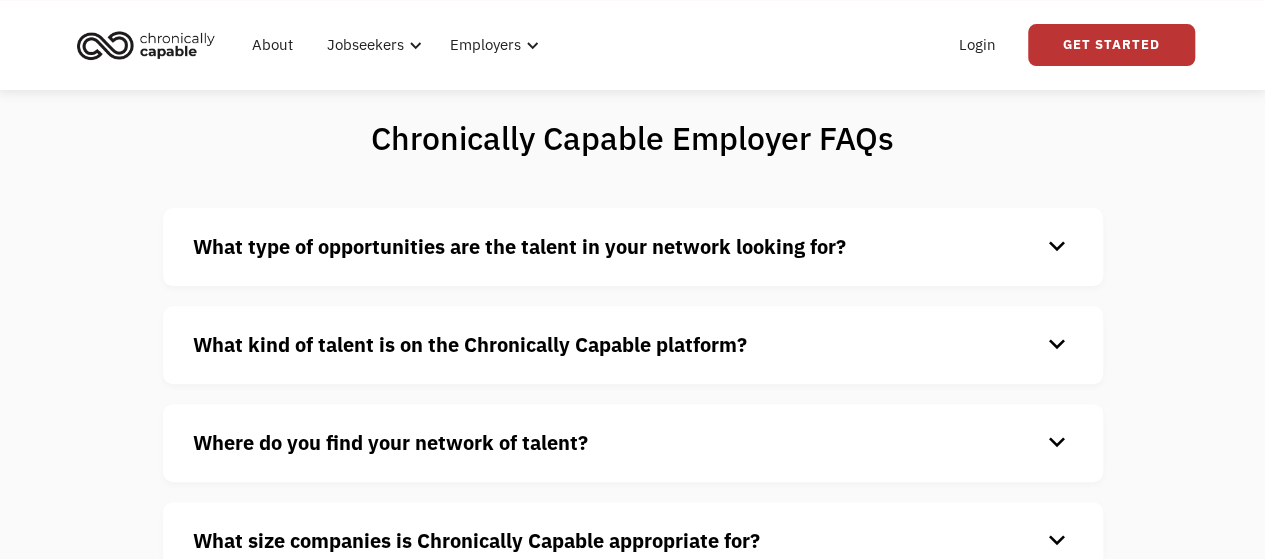 click on "What kind of talent is on the Chronically Capable platform?" at bounding box center (470, 344) 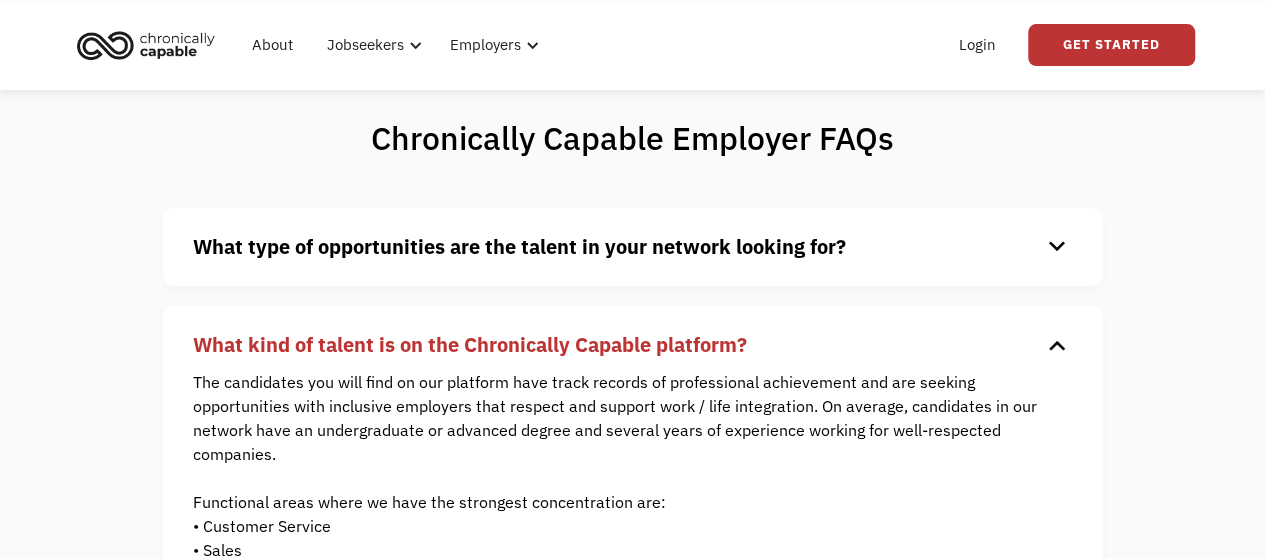 click on "What kind of talent is on the Chronically Capable platform?" at bounding box center [470, 344] 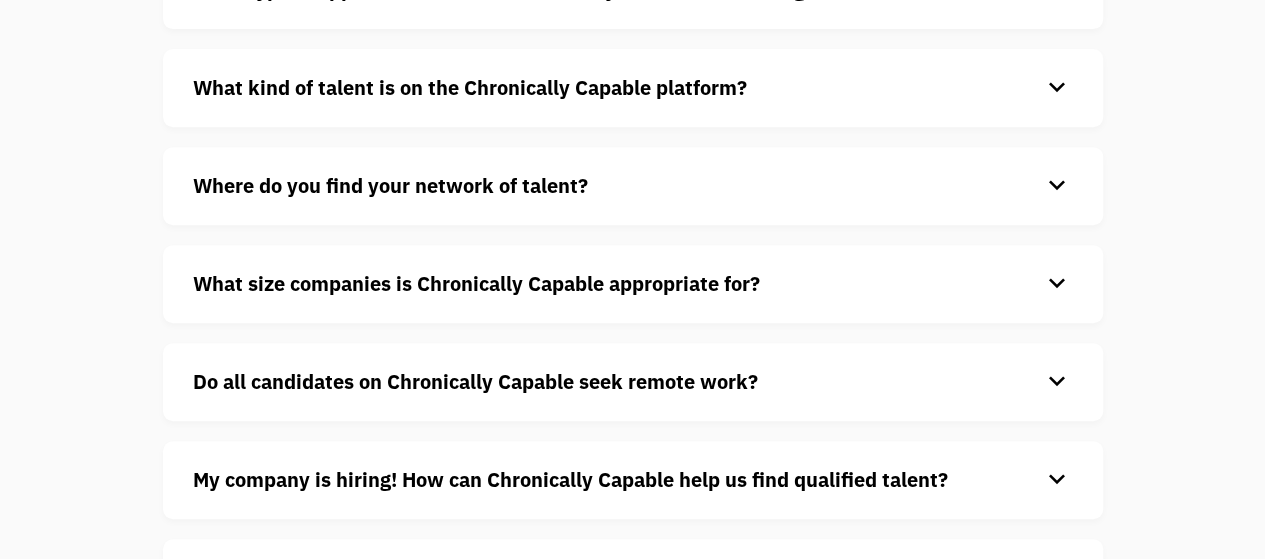 scroll, scrollTop: 400, scrollLeft: 0, axis: vertical 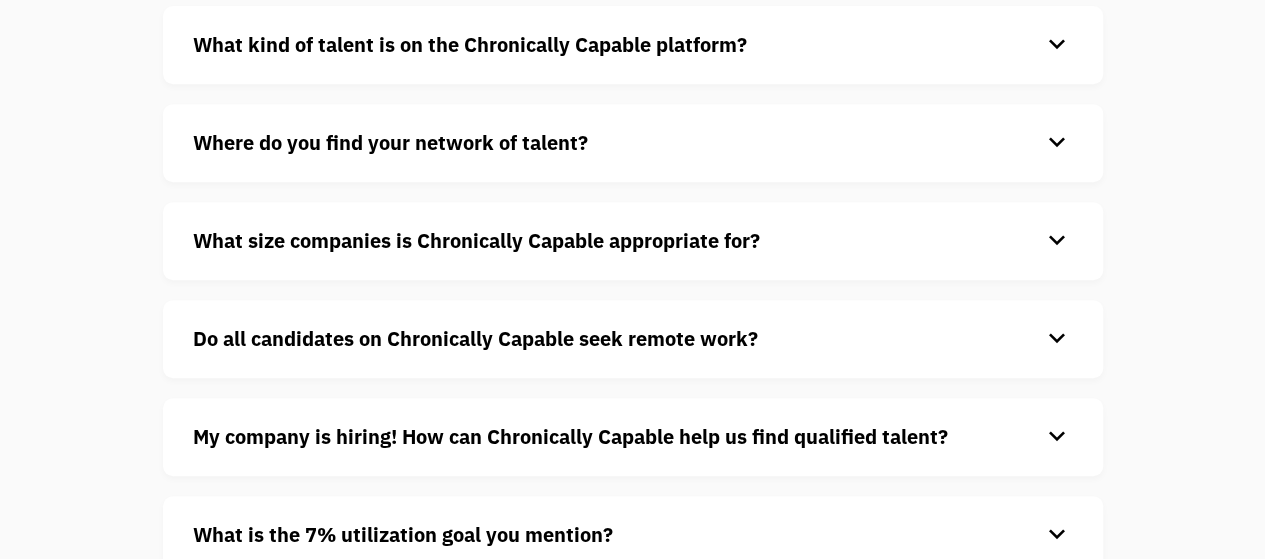 click on "What size companies is Chronically Capable appropriate for? keyboard_arrow_down Companies of all sizes! We enjoy working with small businesses, Fortune 500 enterprises and everyone in between. Feel free to explore the full list of our employer partners  here ." at bounding box center [633, 241] 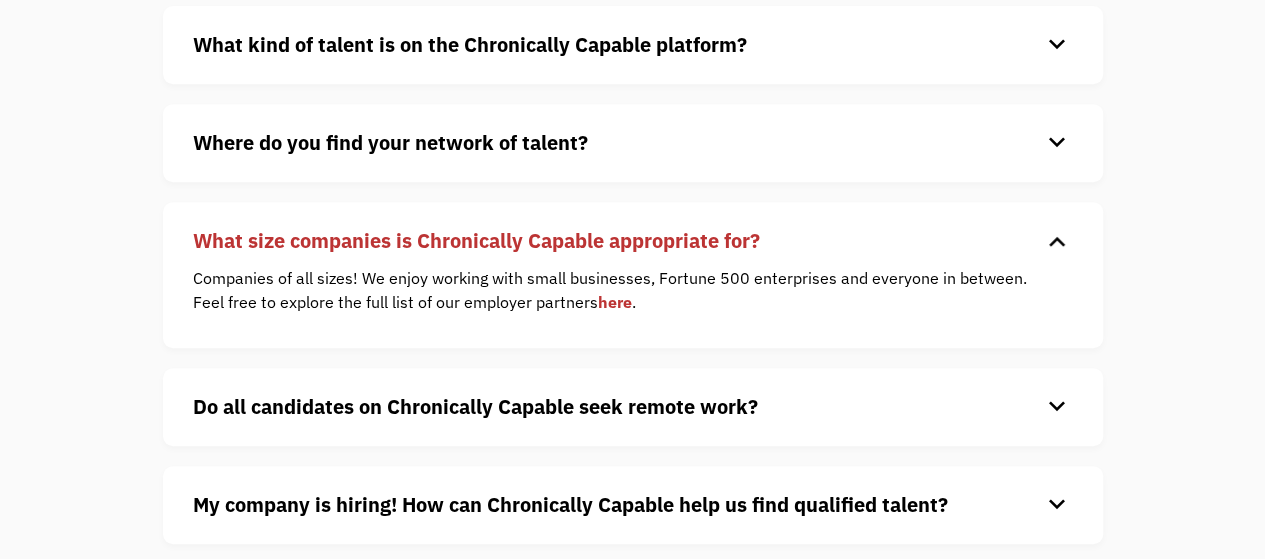 click on "What size companies is Chronically Capable appropriate for?" at bounding box center (476, 240) 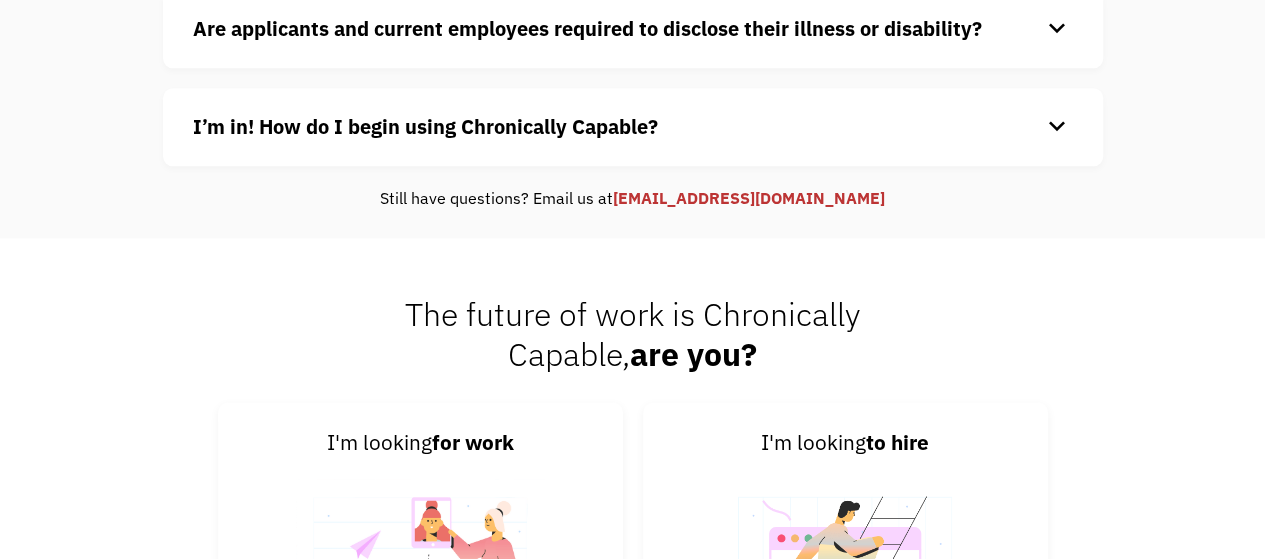 scroll, scrollTop: 1774, scrollLeft: 0, axis: vertical 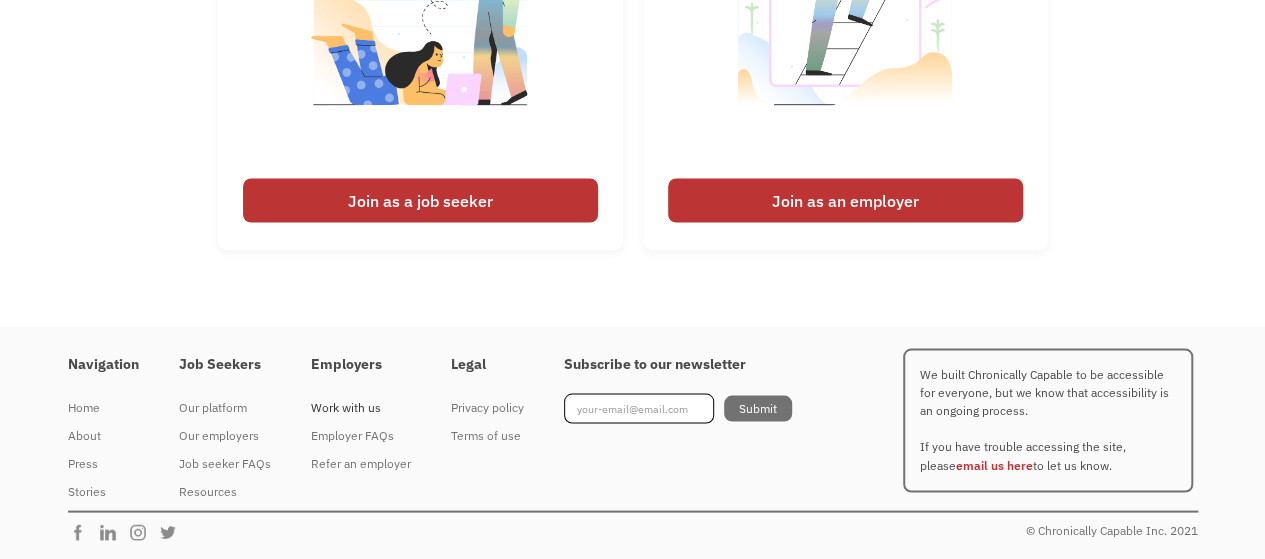 click on "Work with us" at bounding box center [361, 407] 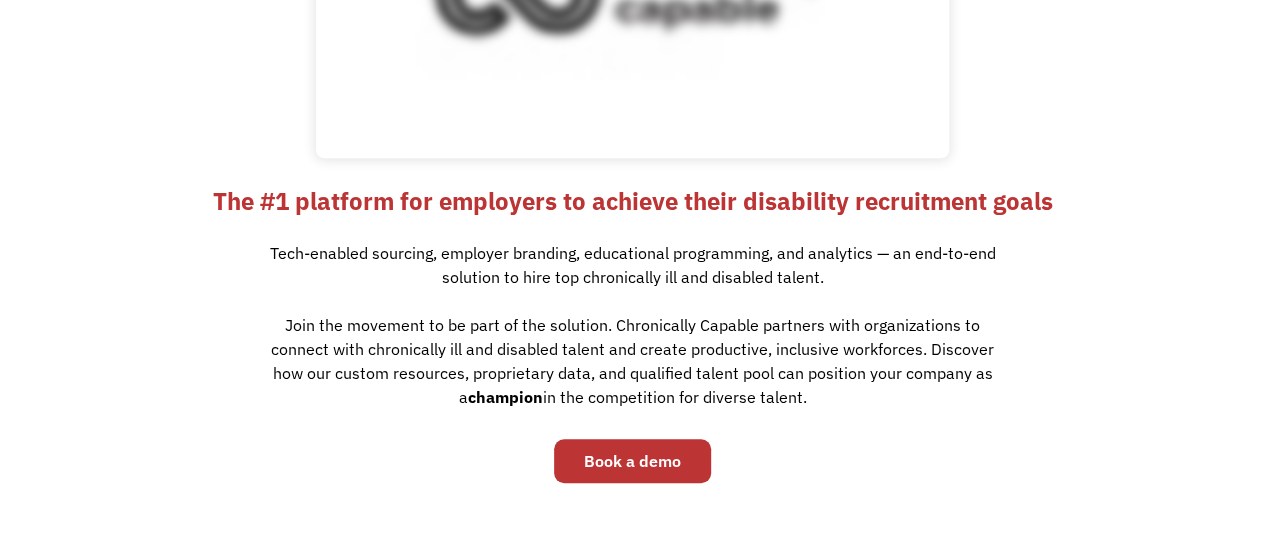 scroll, scrollTop: 400, scrollLeft: 0, axis: vertical 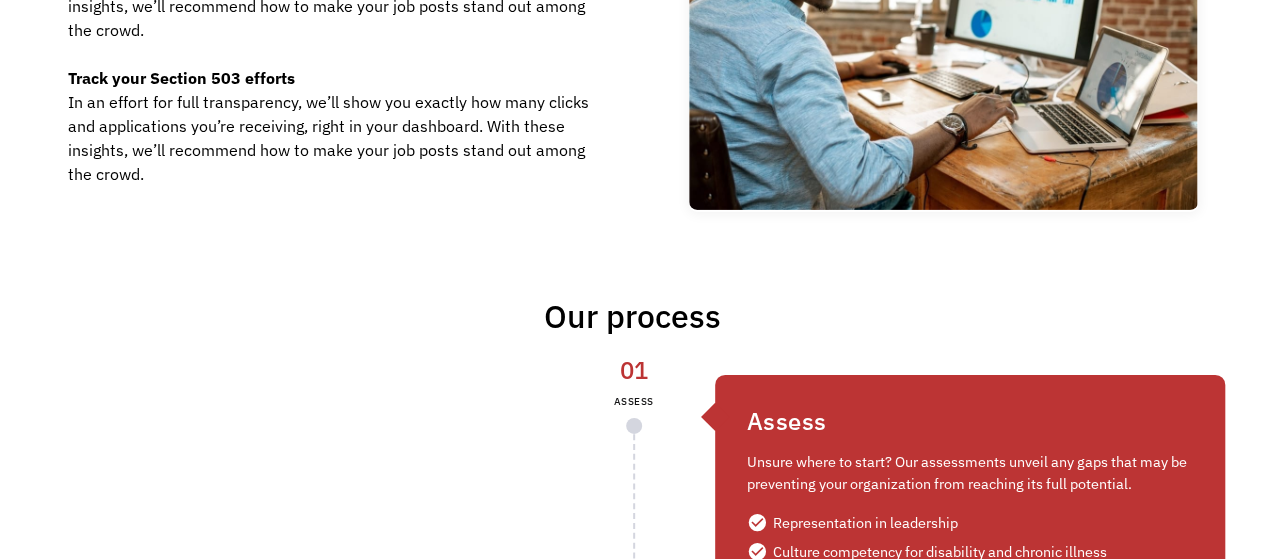 click on "Prove your impact with data Get insights into how candidates are interacting with your job postings ‍ In an effort for full transparency, we’ll show you exactly how many clicks and applications you’re receiving, right in your dashboard. With these insights, we’ll recommend how to make your job posts stand out among the crowd.  ‍ Track your Section 503 efforts ‍ In an effort for full transparency, we’ll show you exactly how many clicks and applications you’re receiving, right in your dashboard. With these insights, we’ll recommend how to make your job posts stand out among the crowd. Learn more" at bounding box center [632, 37] 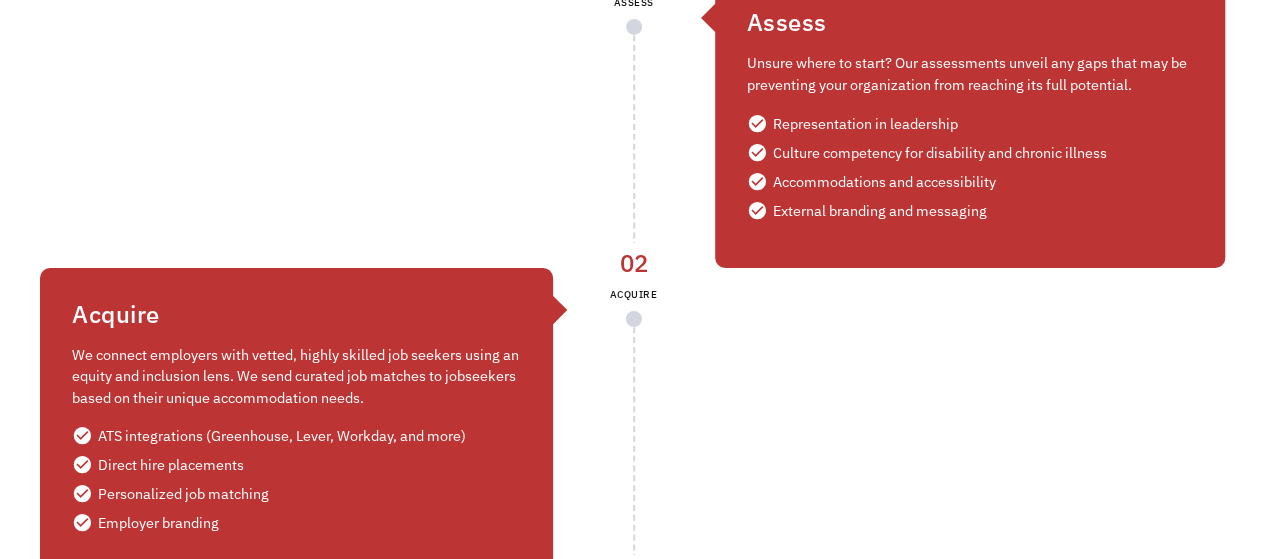 scroll, scrollTop: 3600, scrollLeft: 0, axis: vertical 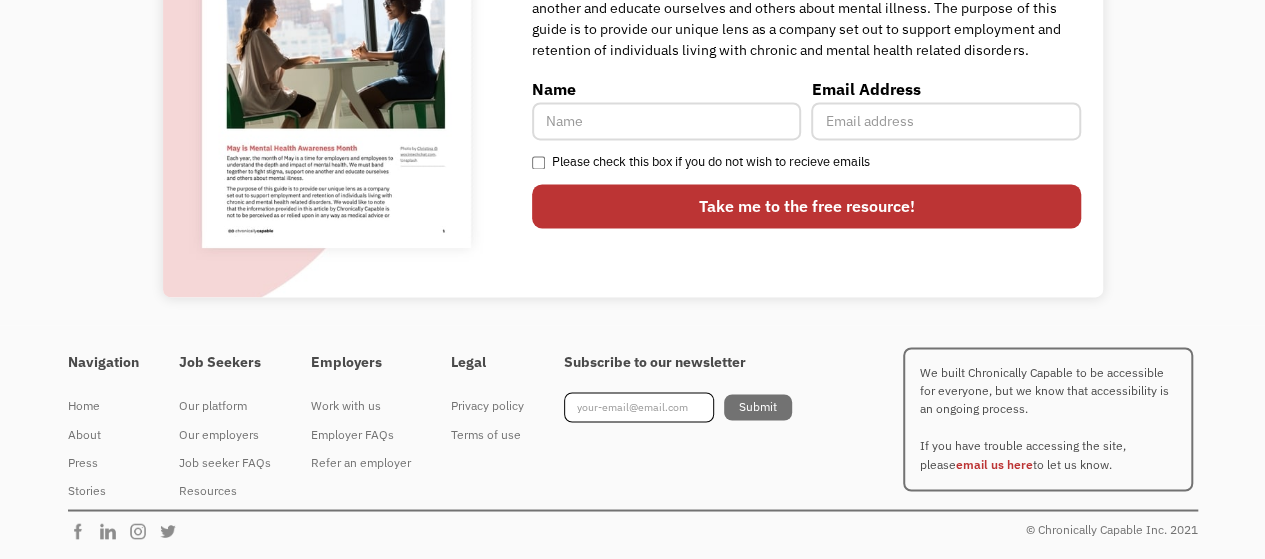 drag, startPoint x: 654, startPoint y: 230, endPoint x: 1254, endPoint y: 141, distance: 606.56494 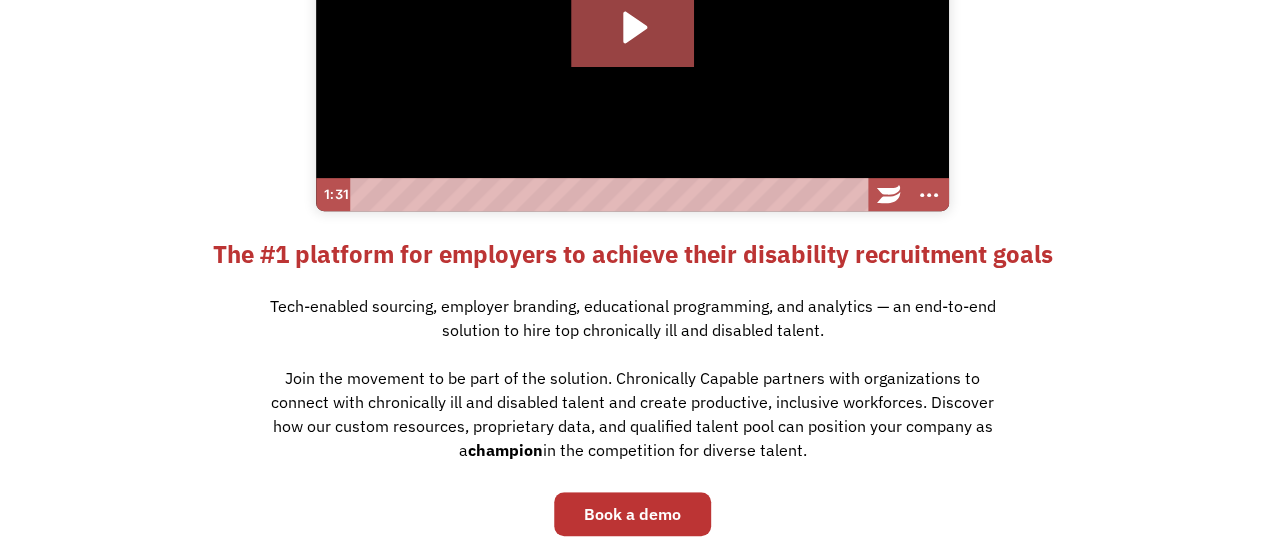 scroll, scrollTop: 0, scrollLeft: 0, axis: both 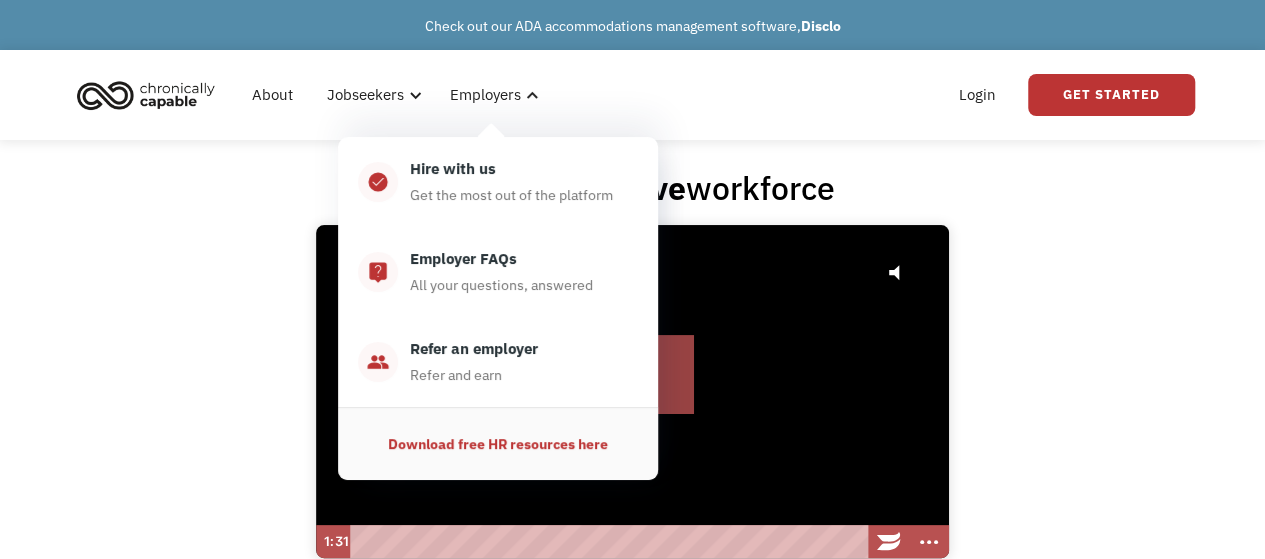 click on "Download free HR resources here" at bounding box center (498, 444) 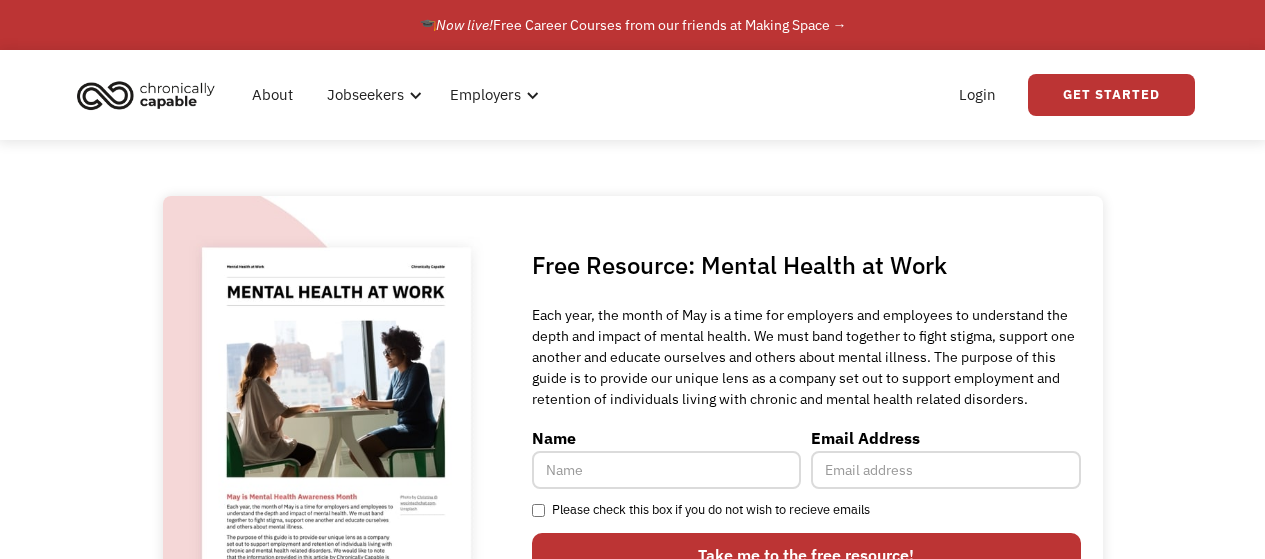scroll, scrollTop: 0, scrollLeft: 0, axis: both 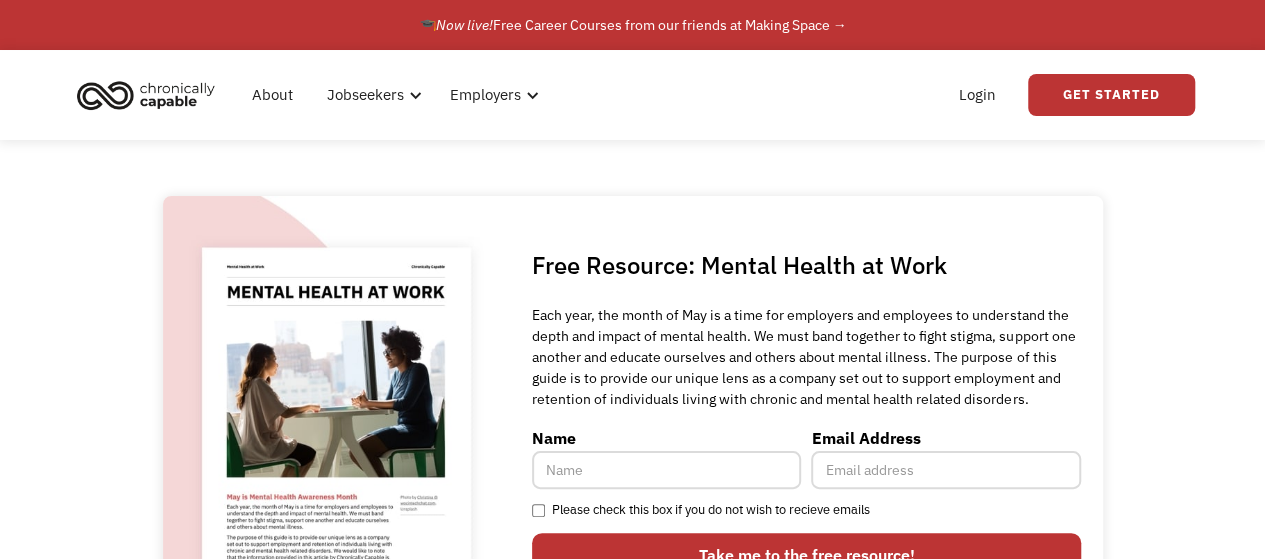 click at bounding box center [146, 95] 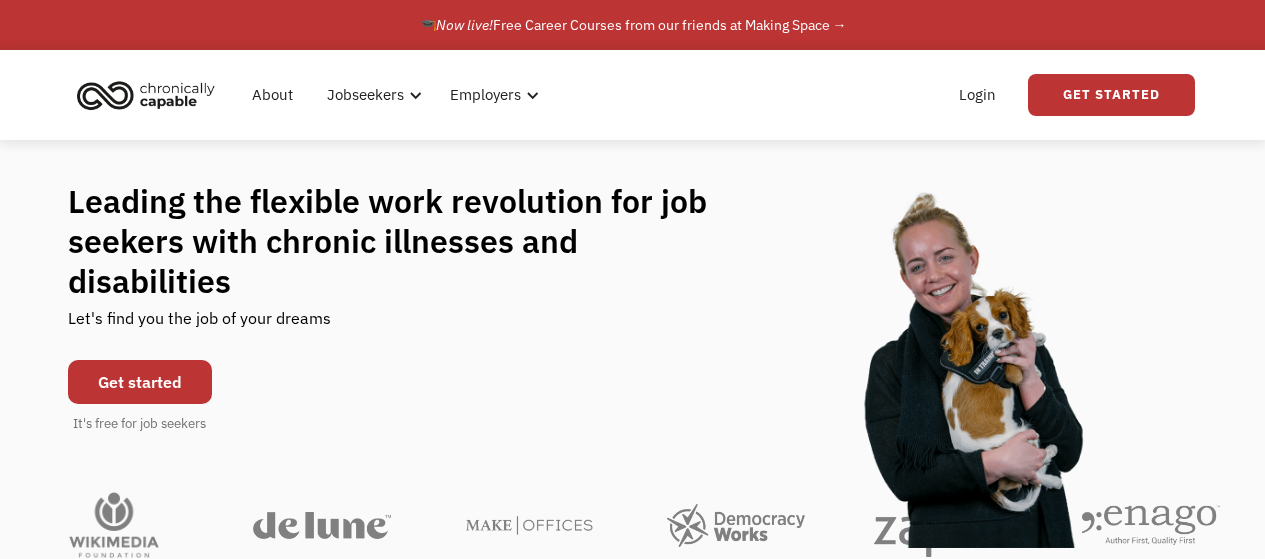 scroll, scrollTop: 300, scrollLeft: 0, axis: vertical 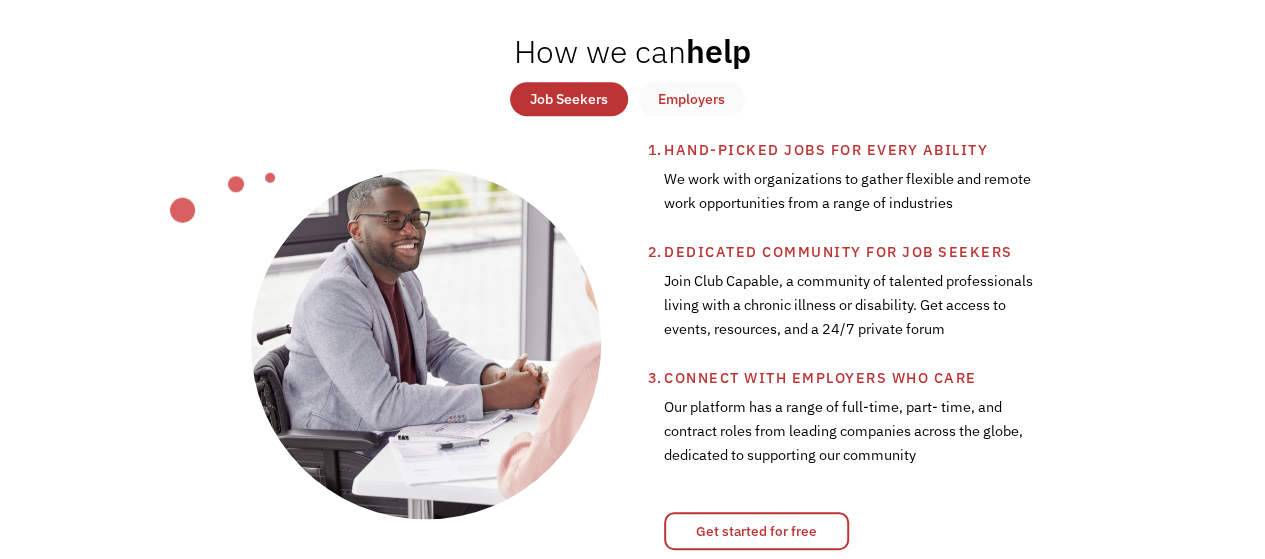 click on "Employers" at bounding box center (691, 99) 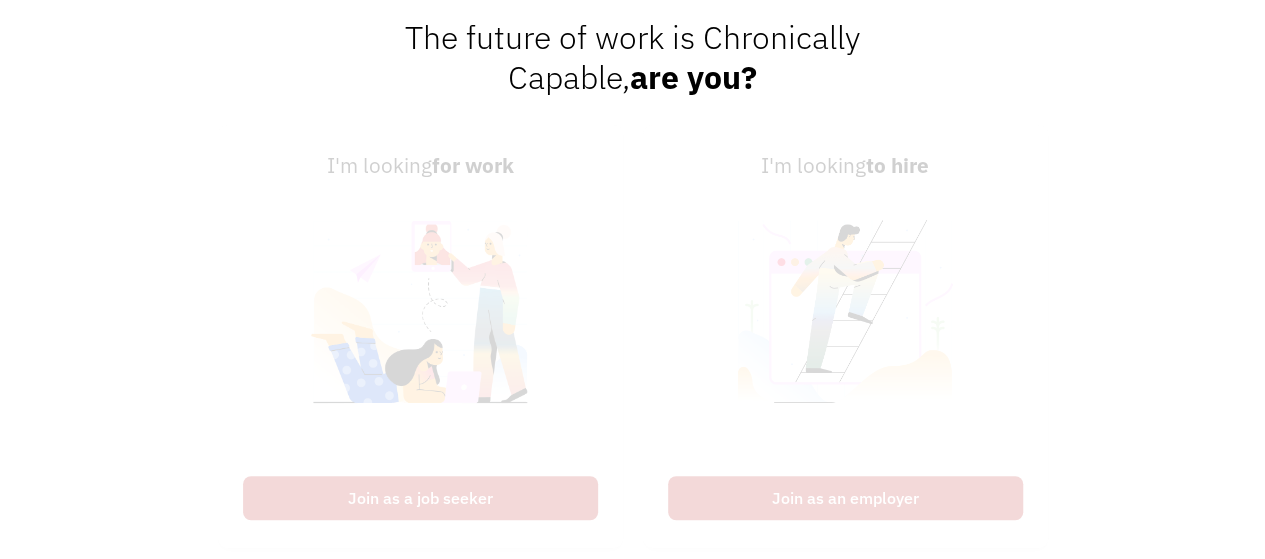 scroll, scrollTop: 4300, scrollLeft: 0, axis: vertical 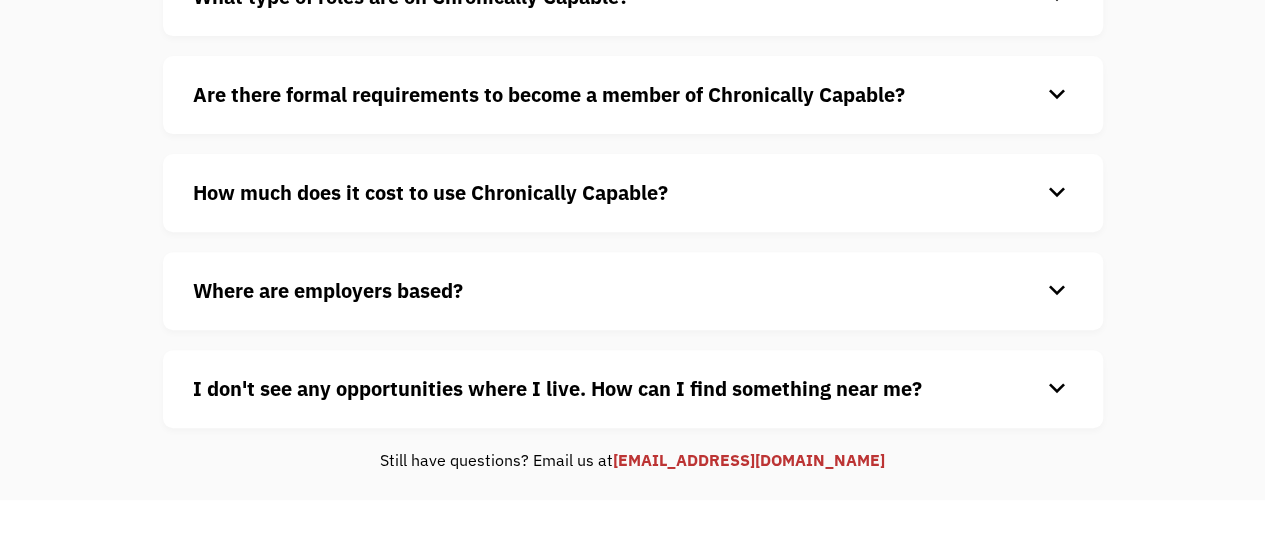 click on "How much does it cost to use Chronically Capable?" at bounding box center [617, 193] 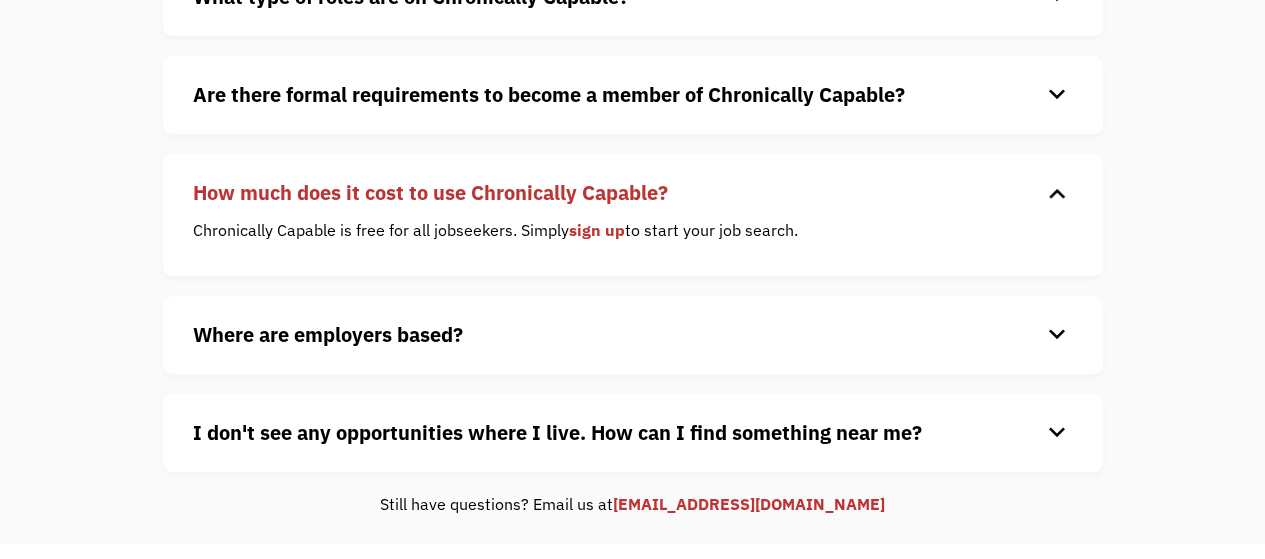 click on "How much does it cost to use Chronically Capable?" at bounding box center [617, 193] 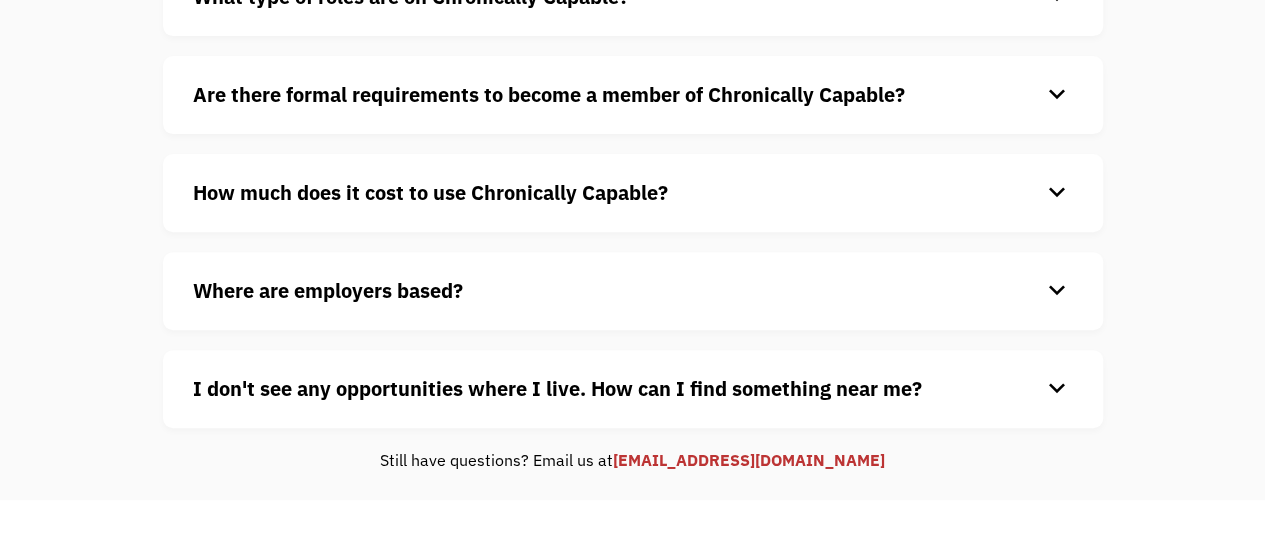 click on "Where are employers based?" at bounding box center [617, 291] 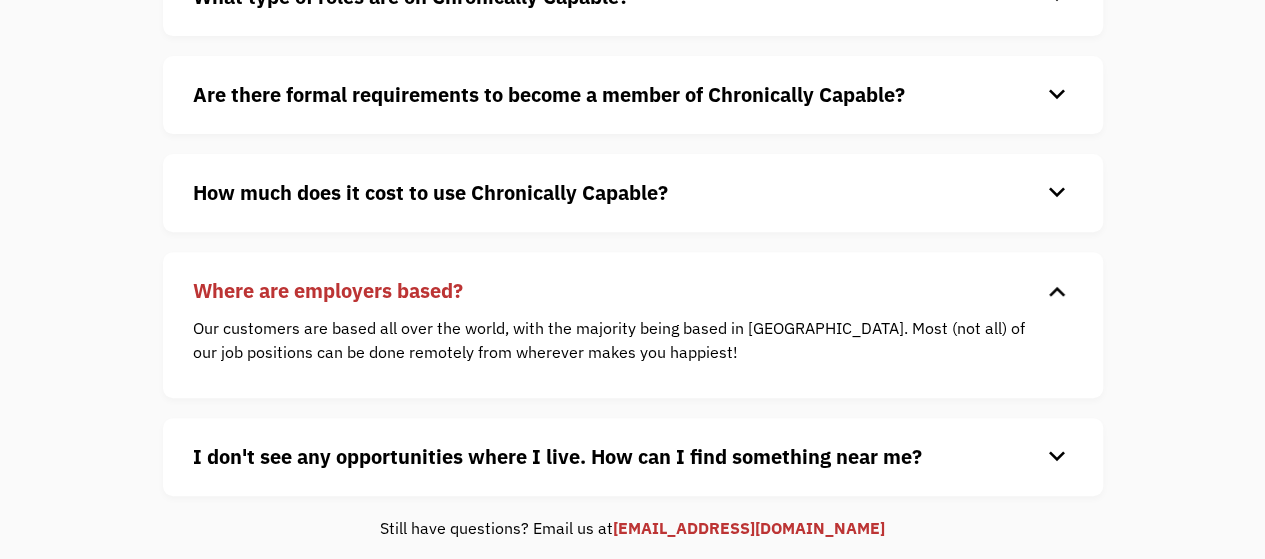 click on "Where are employers based?" at bounding box center (617, 291) 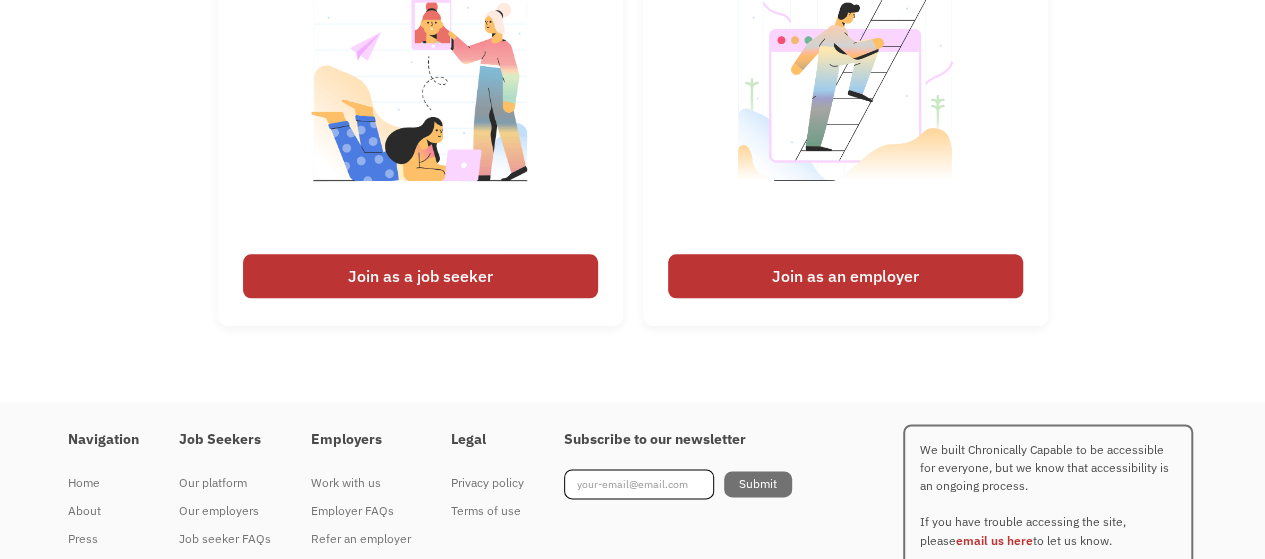 scroll, scrollTop: 1100, scrollLeft: 0, axis: vertical 